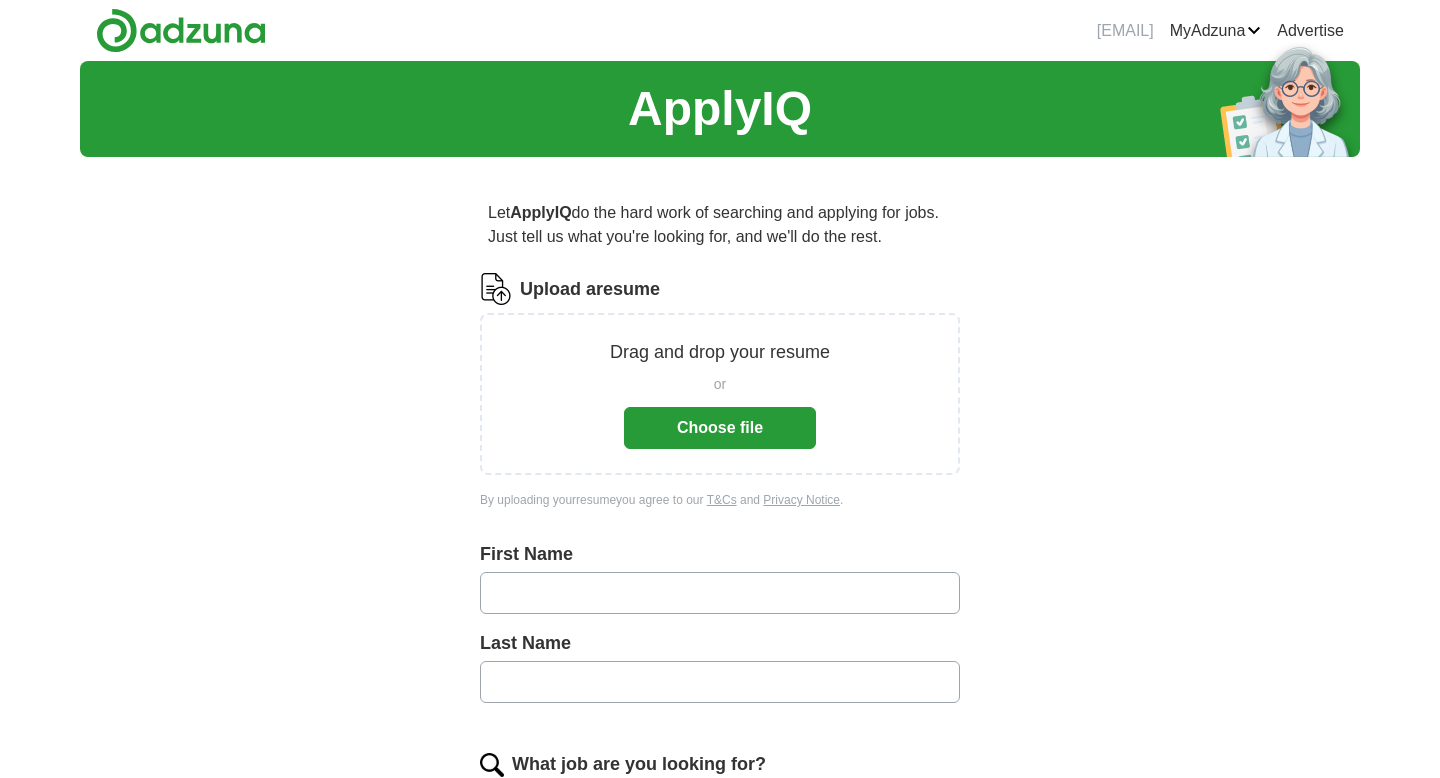 scroll, scrollTop: 0, scrollLeft: 0, axis: both 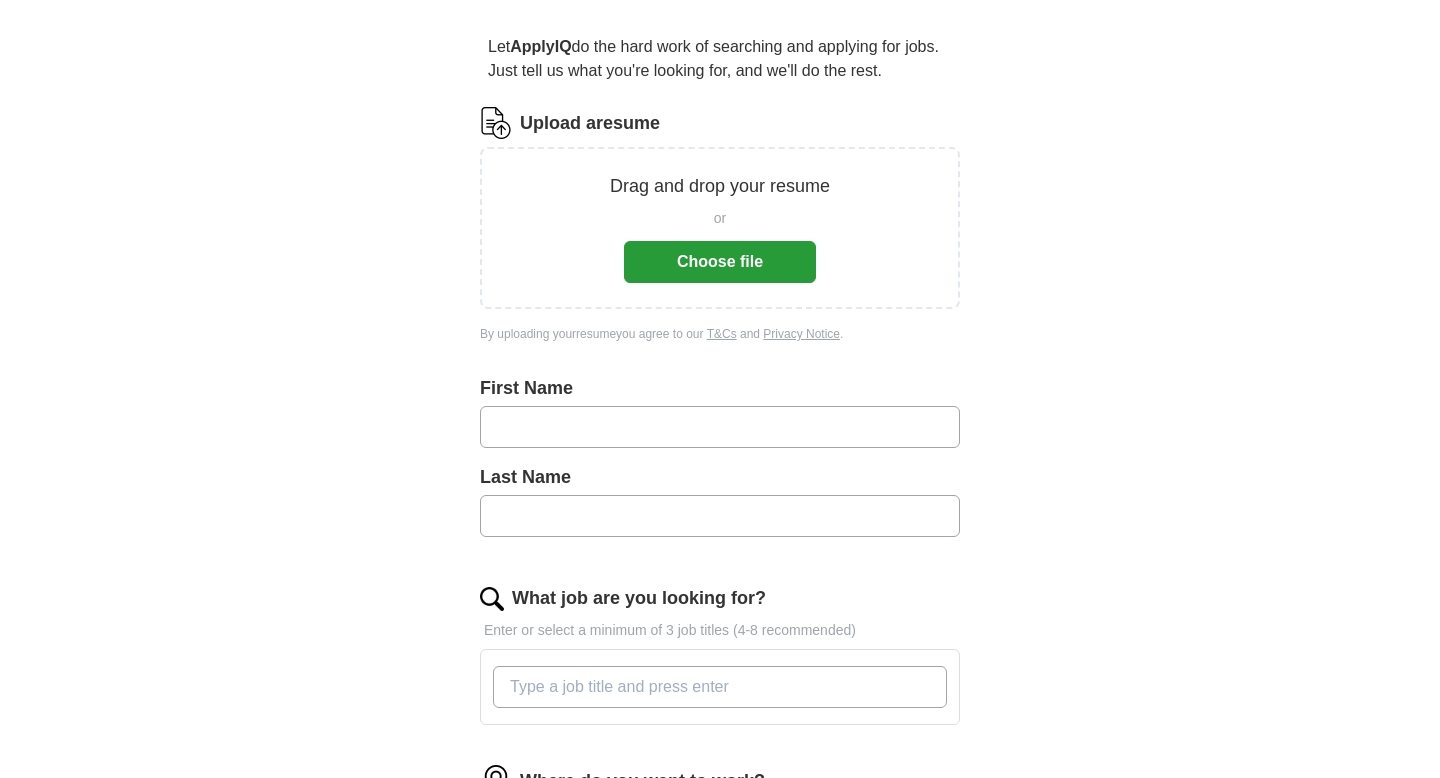 click on "Choose file" at bounding box center (720, 262) 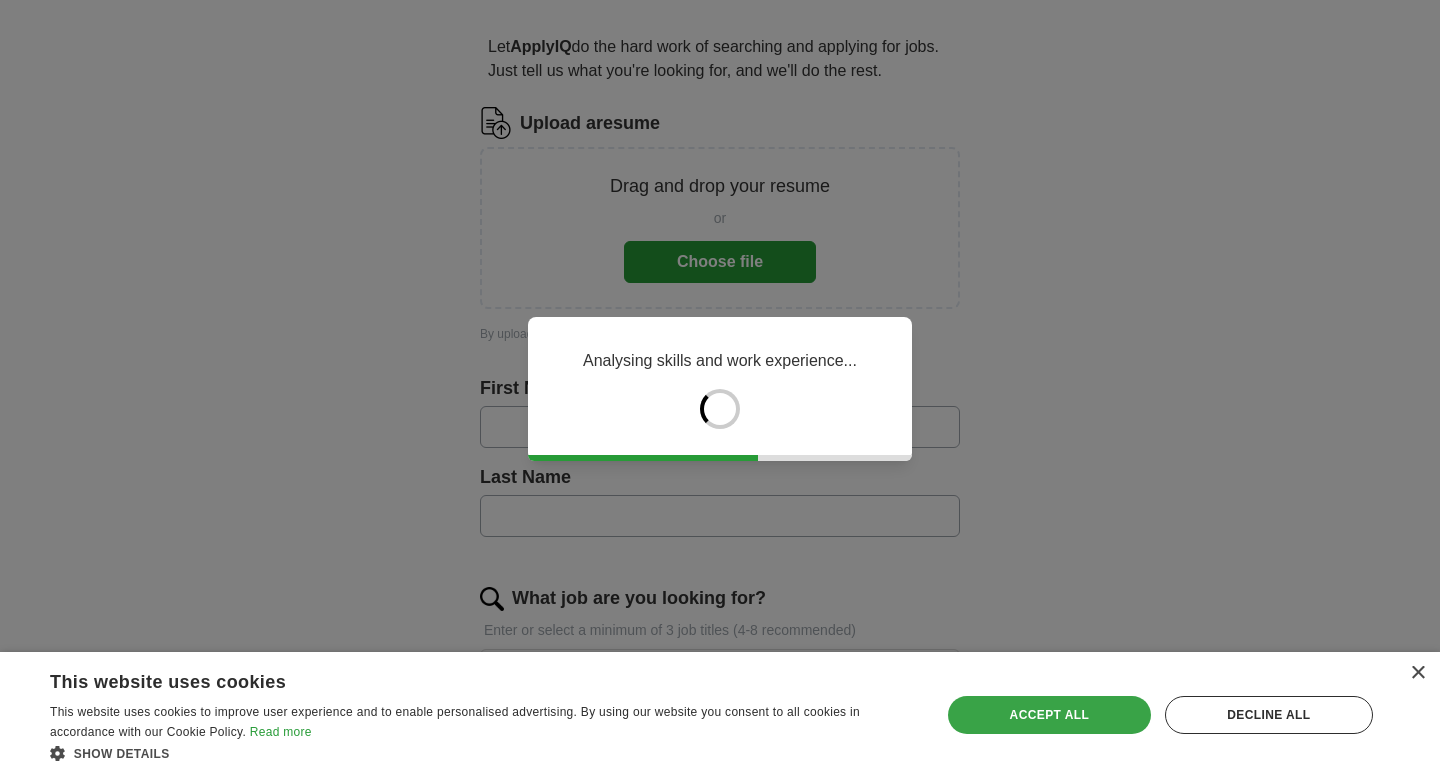 click on "Accept all" at bounding box center (1049, 715) 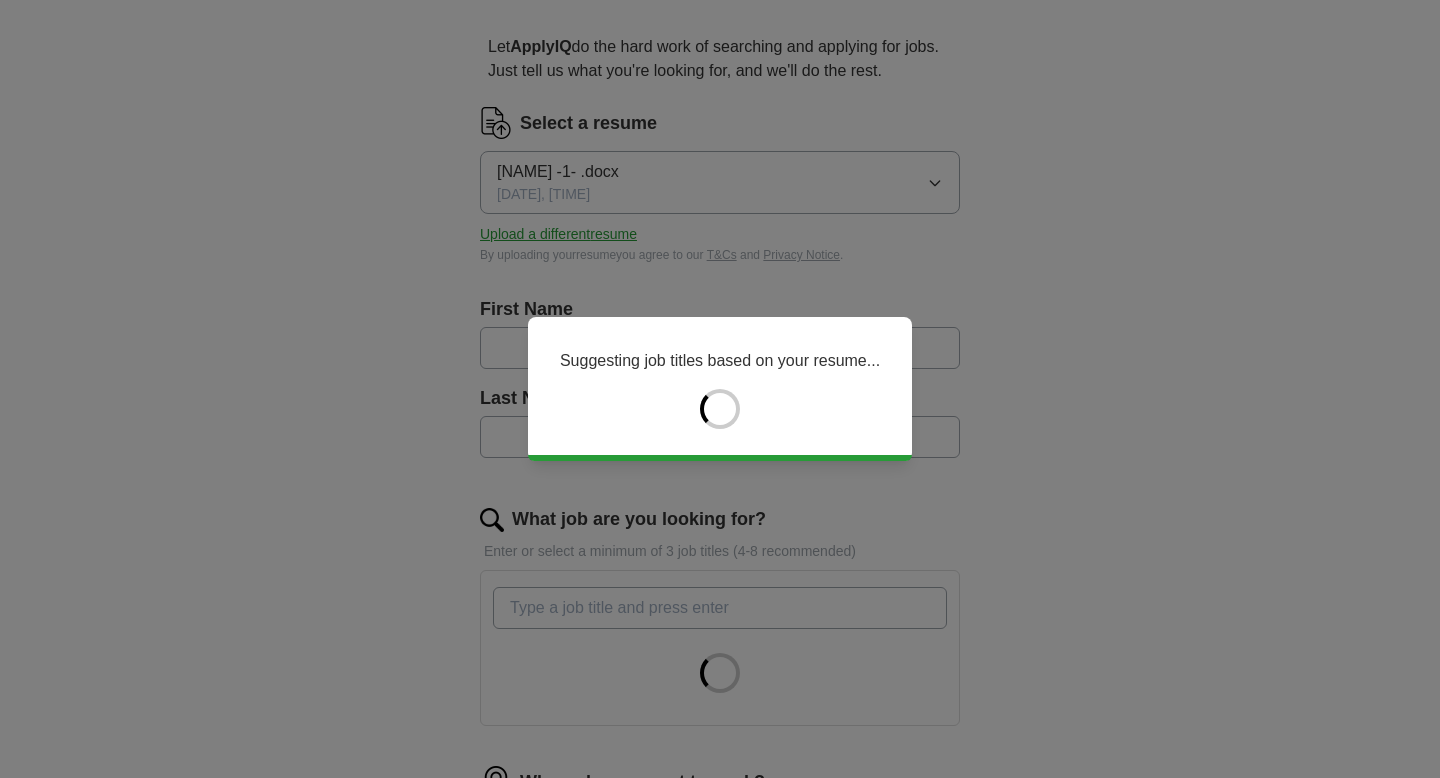 type on "******" 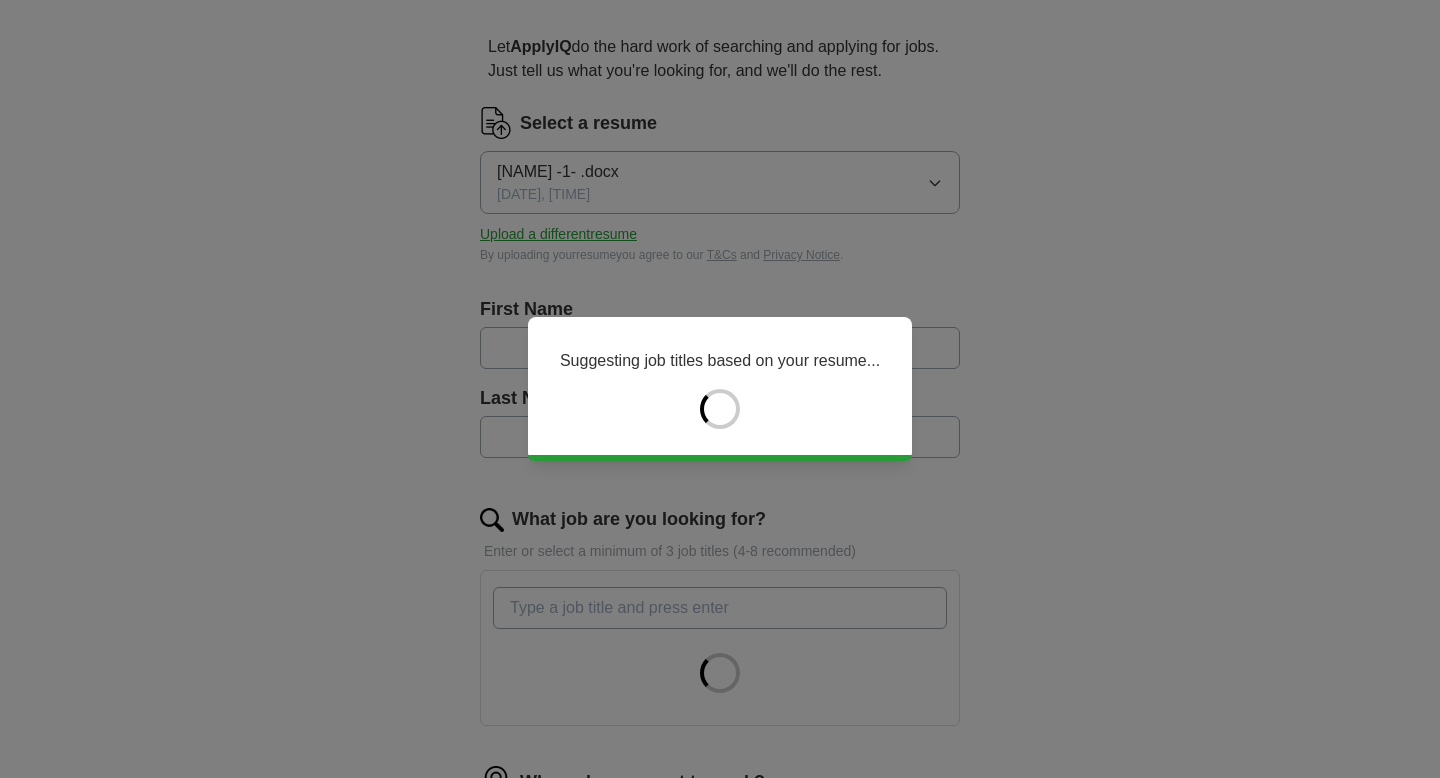 type on "****" 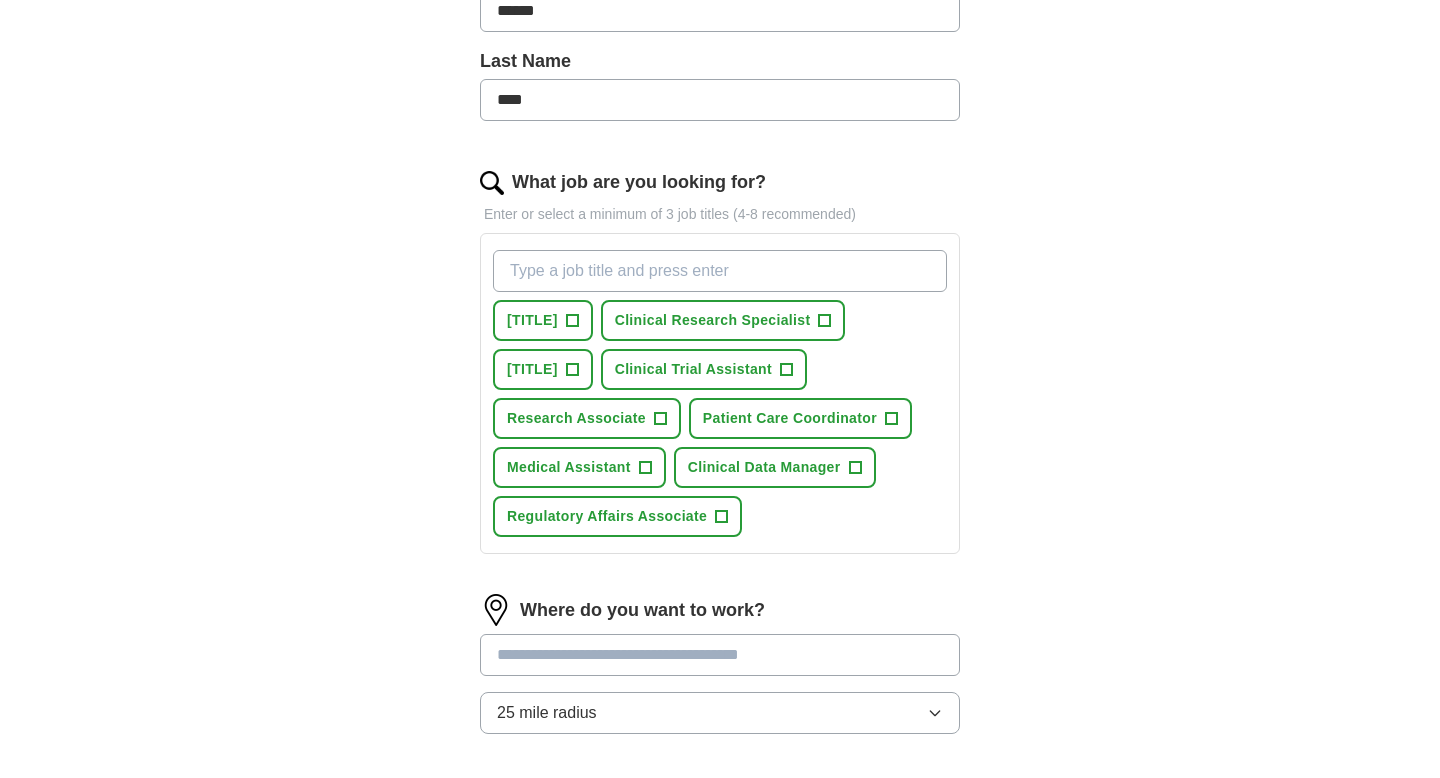 scroll, scrollTop: 512, scrollLeft: 0, axis: vertical 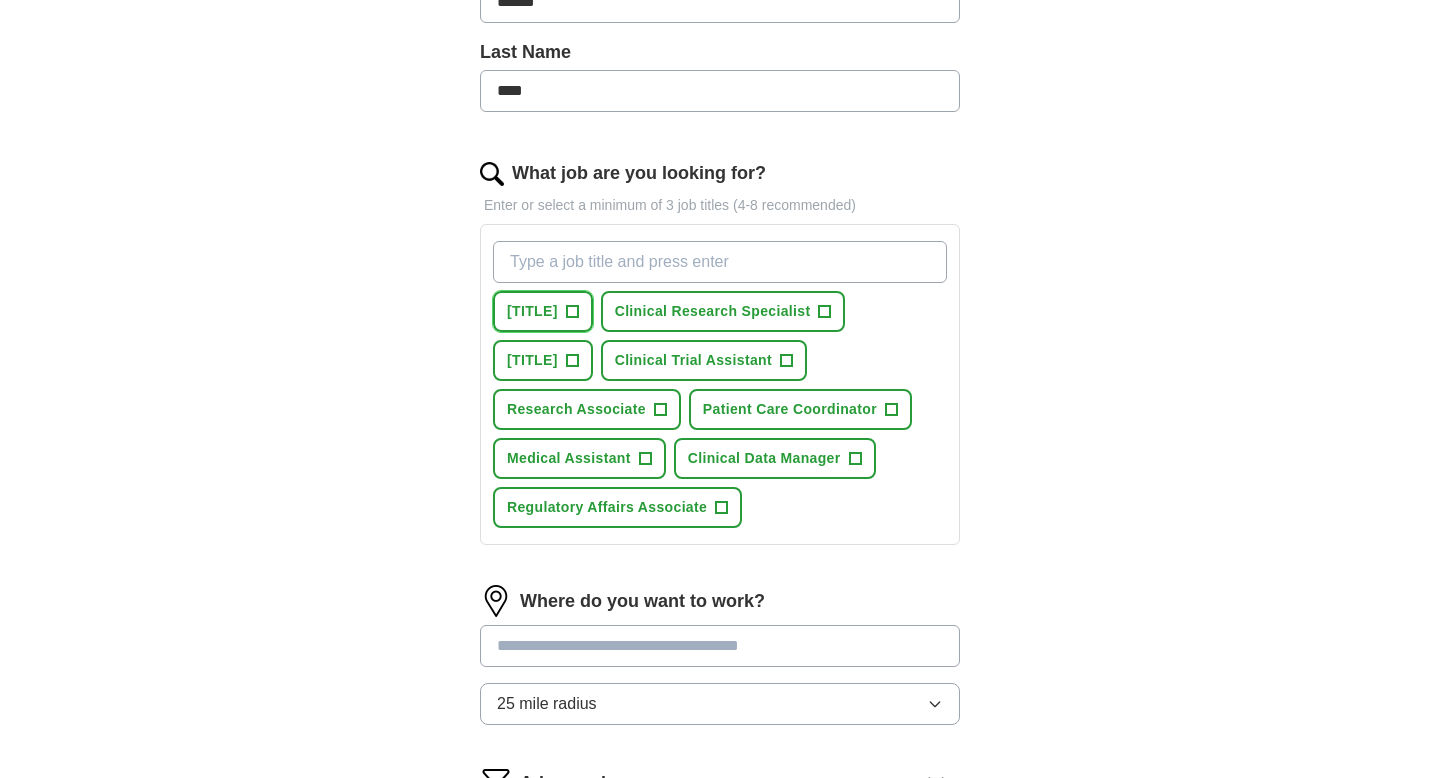 click on "+" at bounding box center (572, 312) 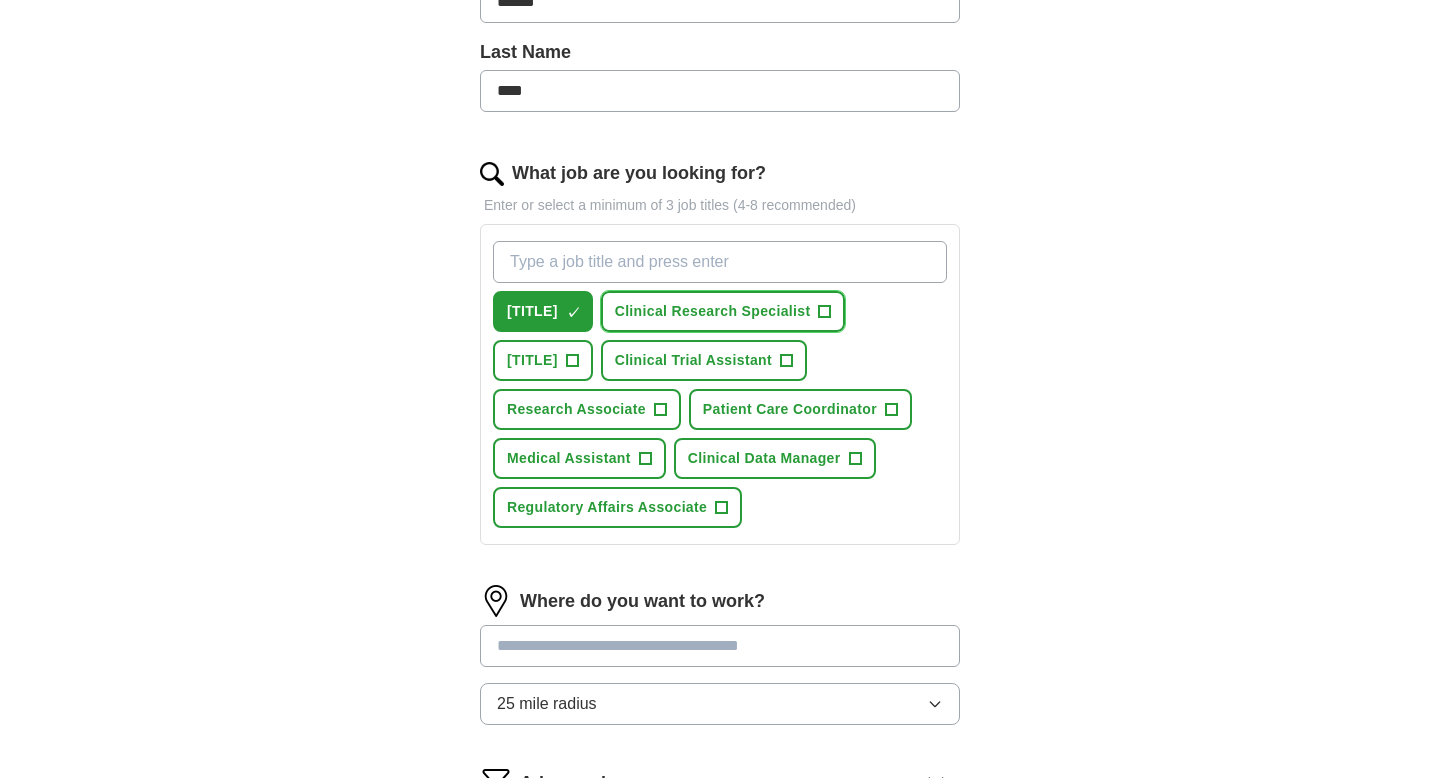 click on "+" at bounding box center [825, 312] 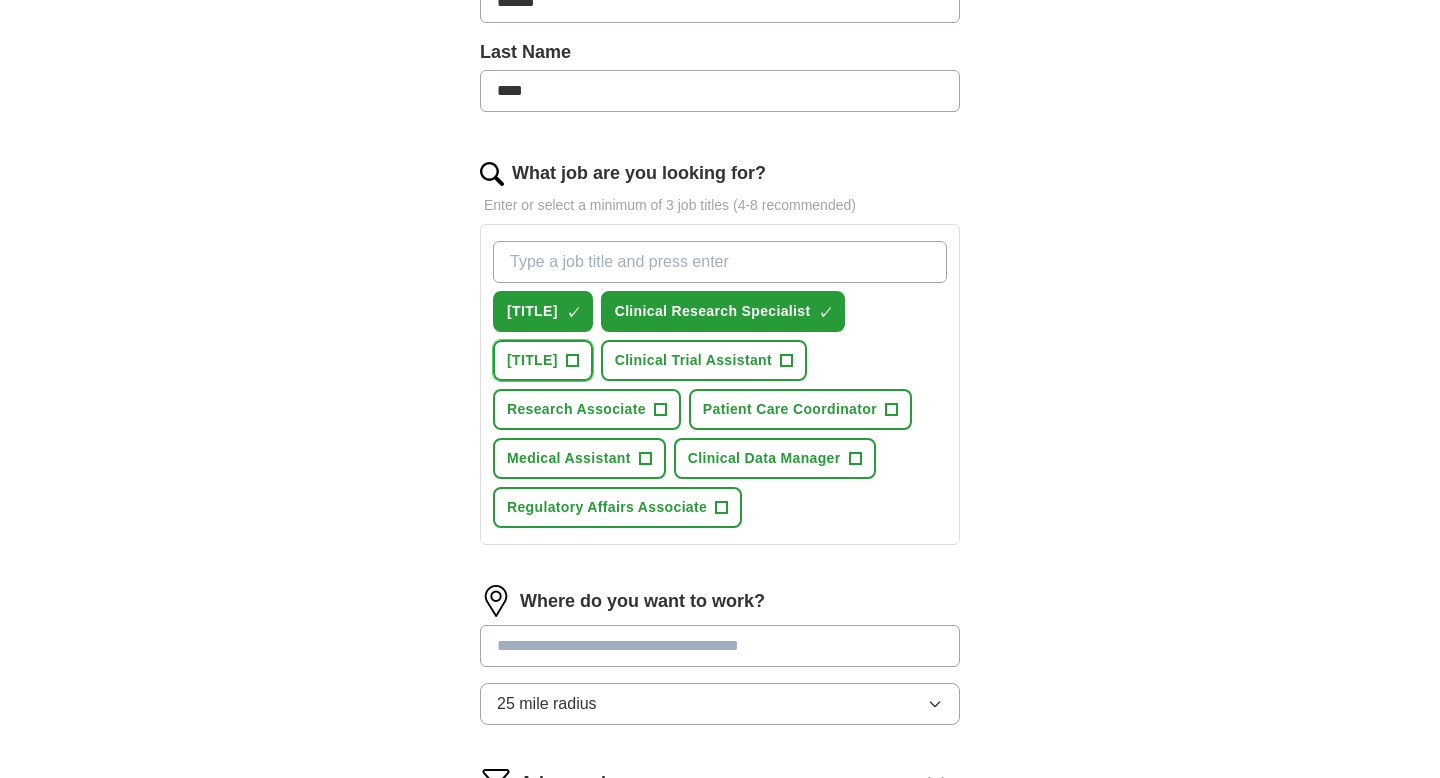 click on "+" at bounding box center [572, 361] 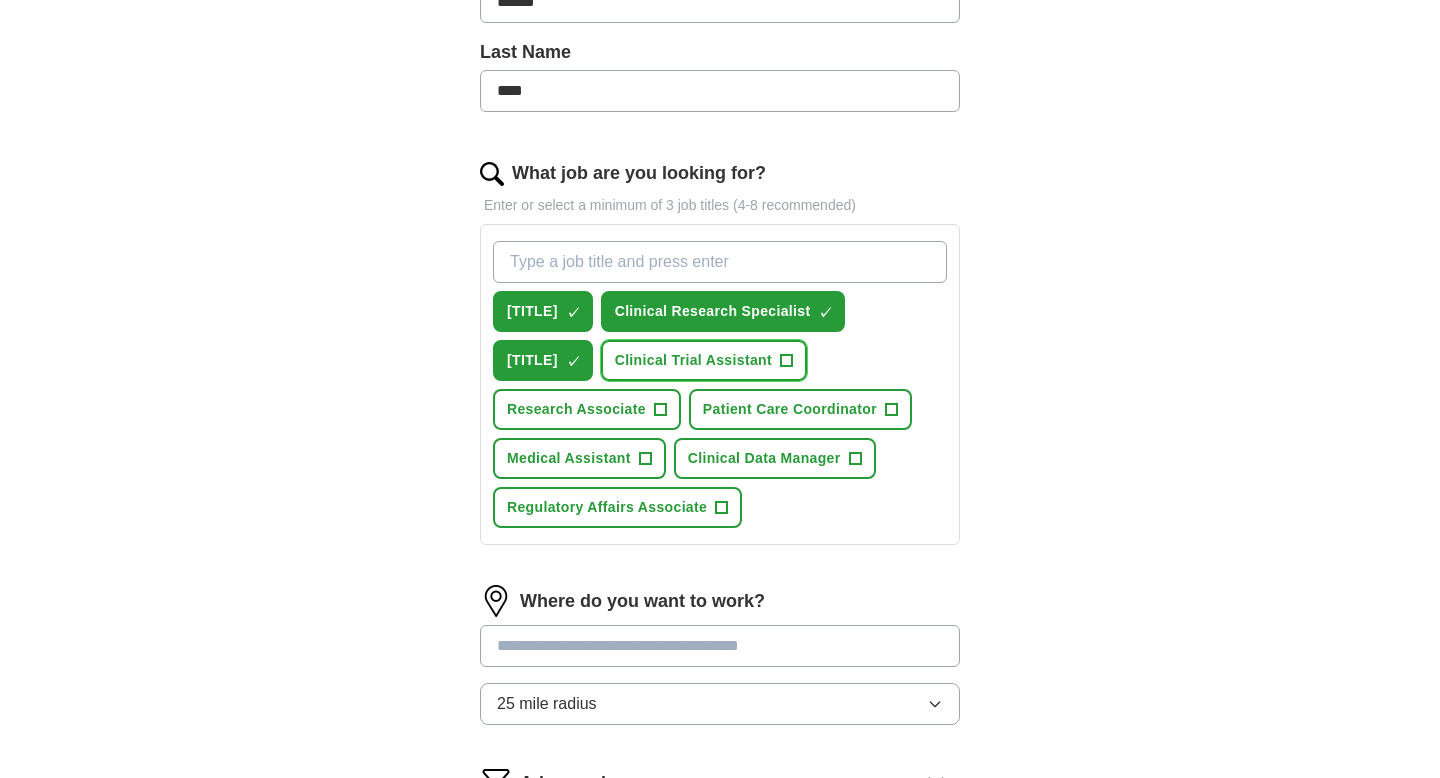 click on "+" at bounding box center [786, 361] 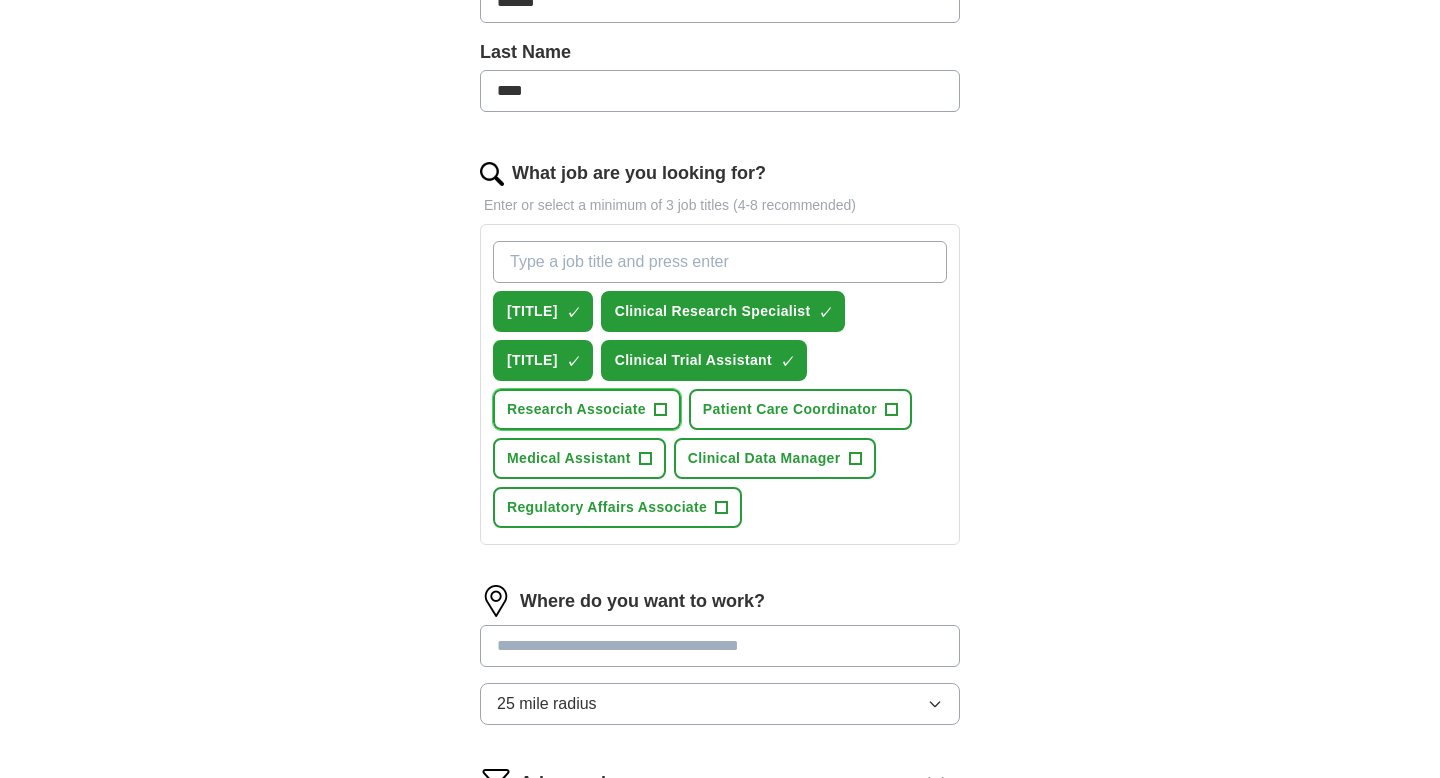 click on "Research Associate +" at bounding box center [587, 409] 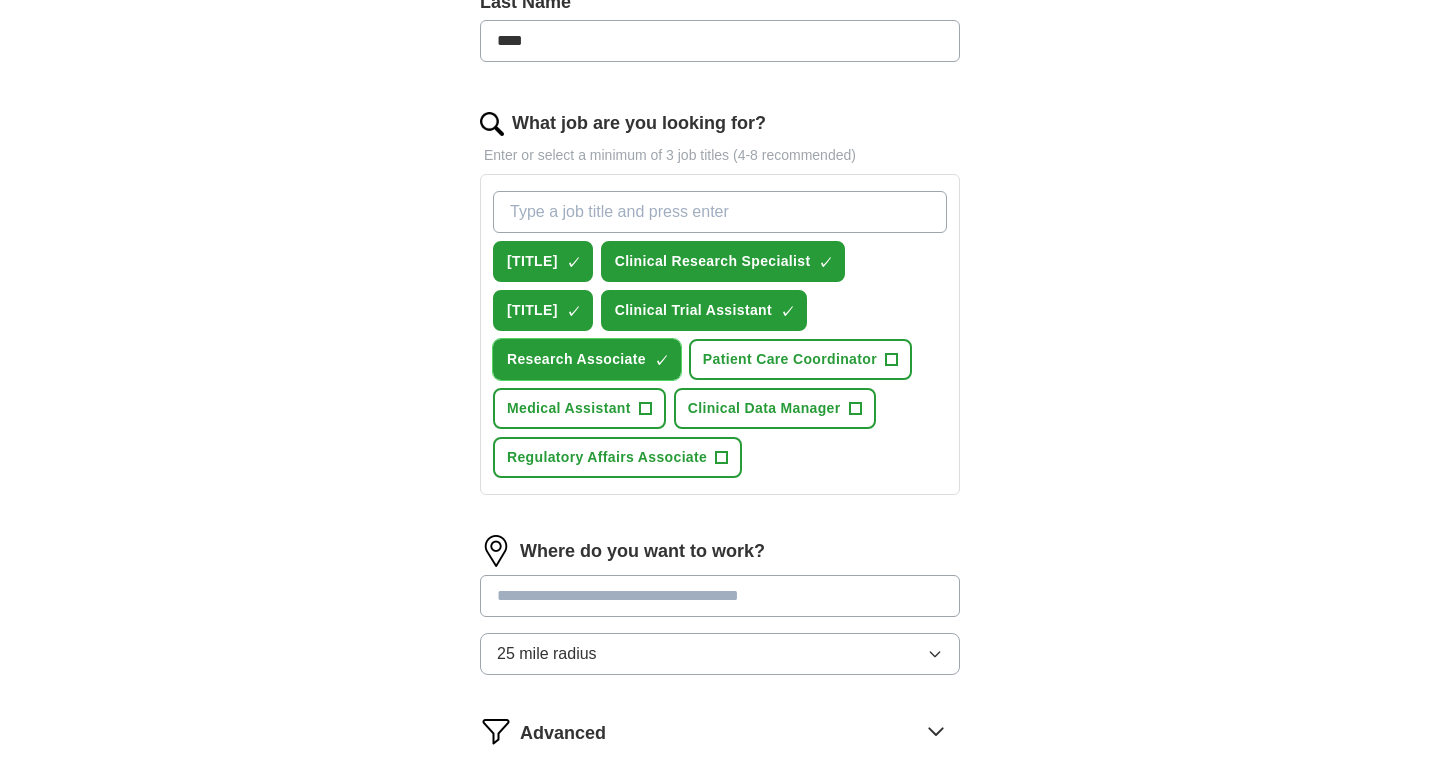 scroll, scrollTop: 570, scrollLeft: 0, axis: vertical 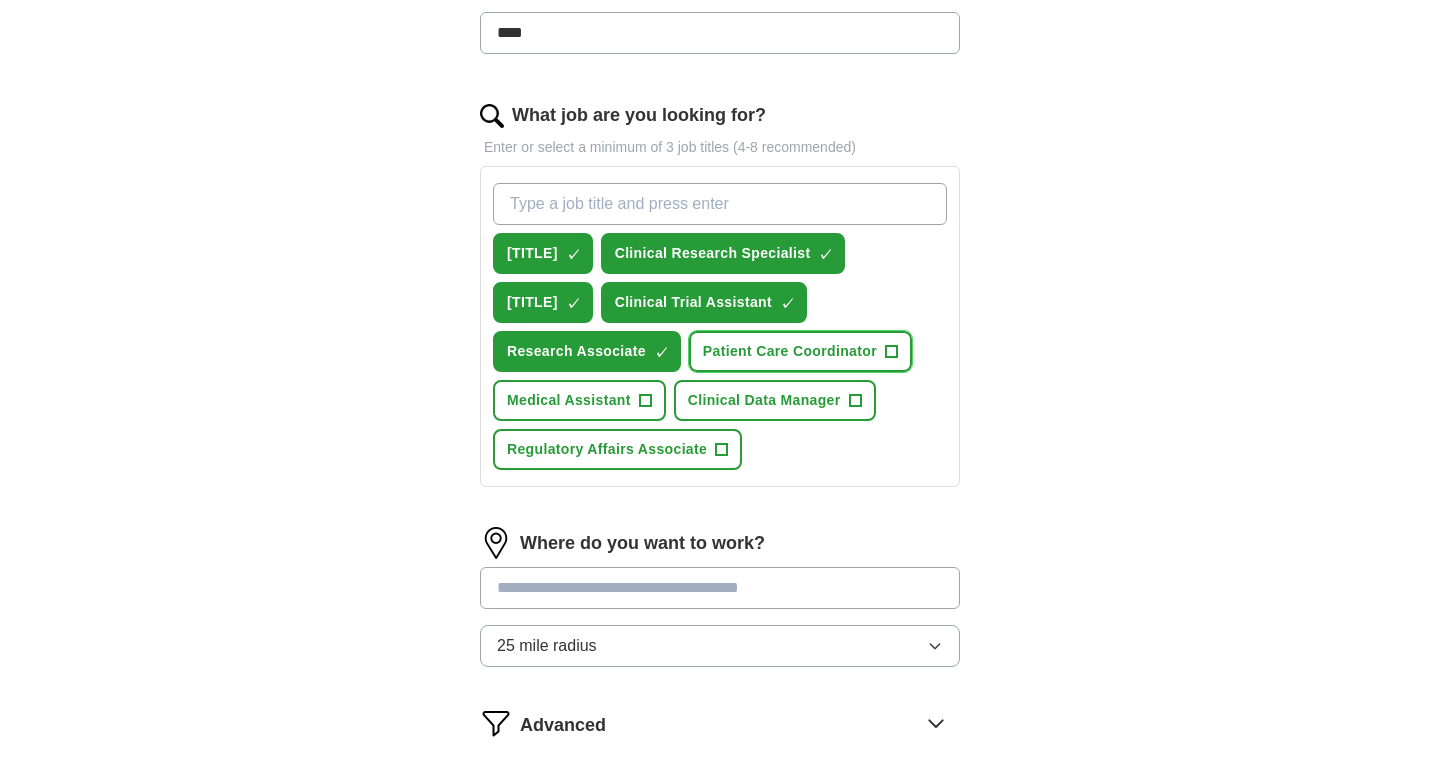 click on "[TITLE] +" at bounding box center (800, 351) 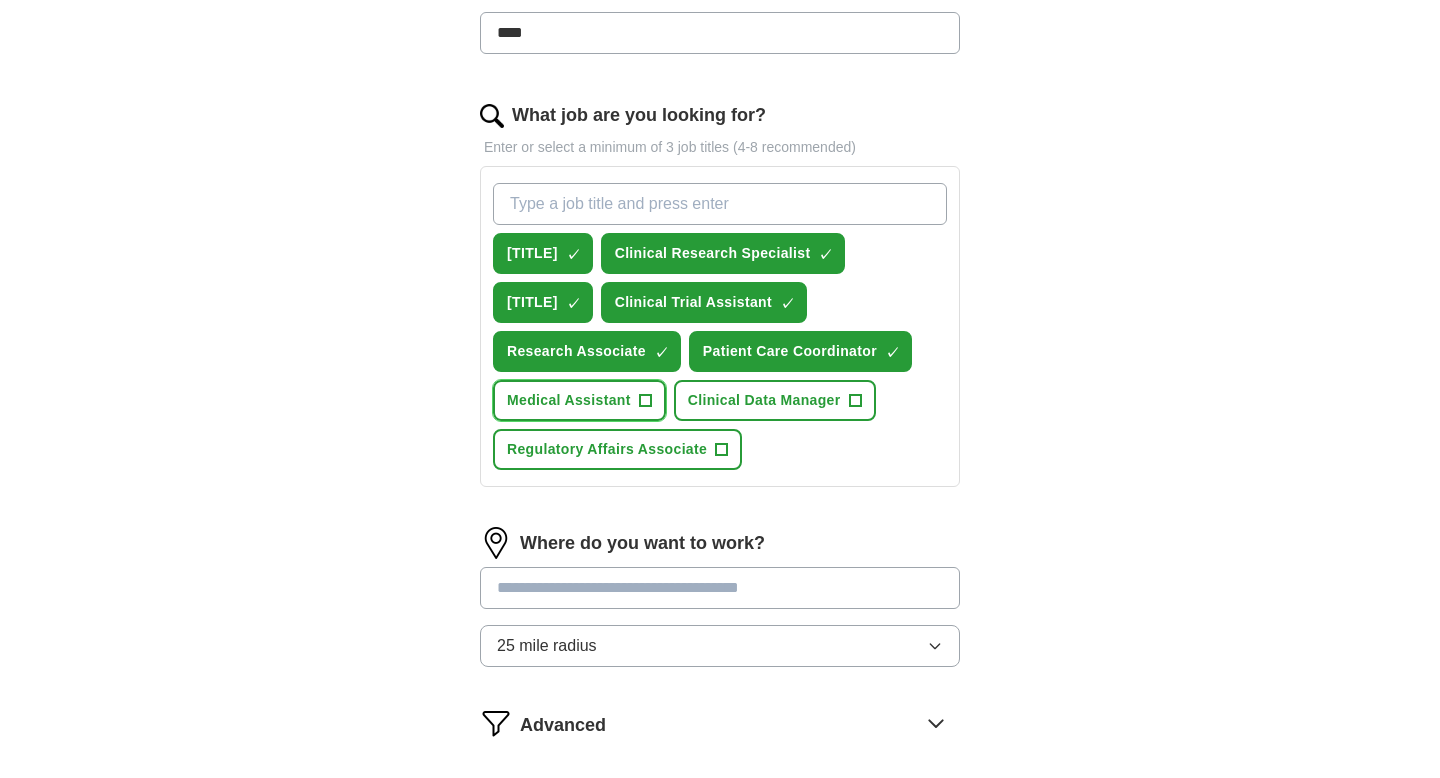 click on "+" at bounding box center (645, 401) 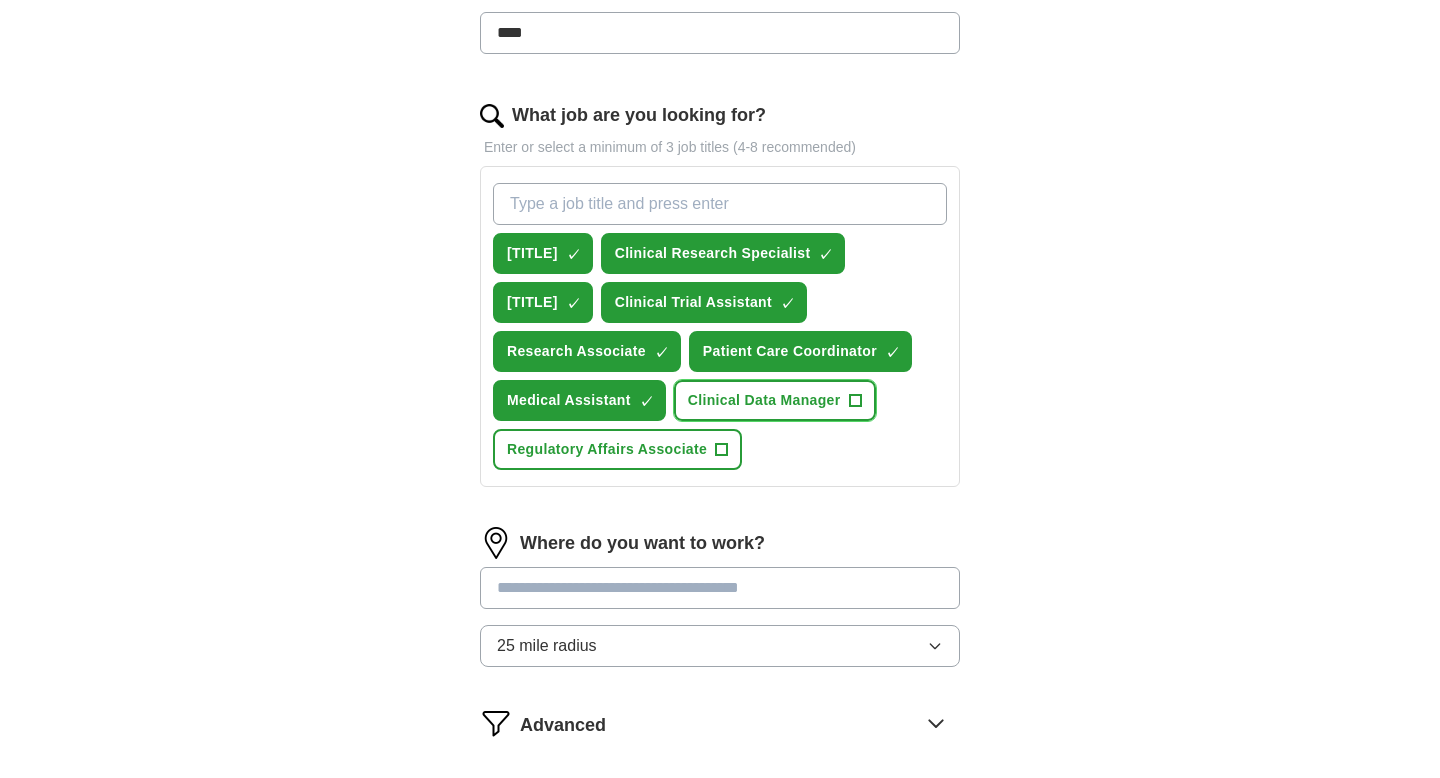 click on "Clinical Data Manager" at bounding box center (764, 400) 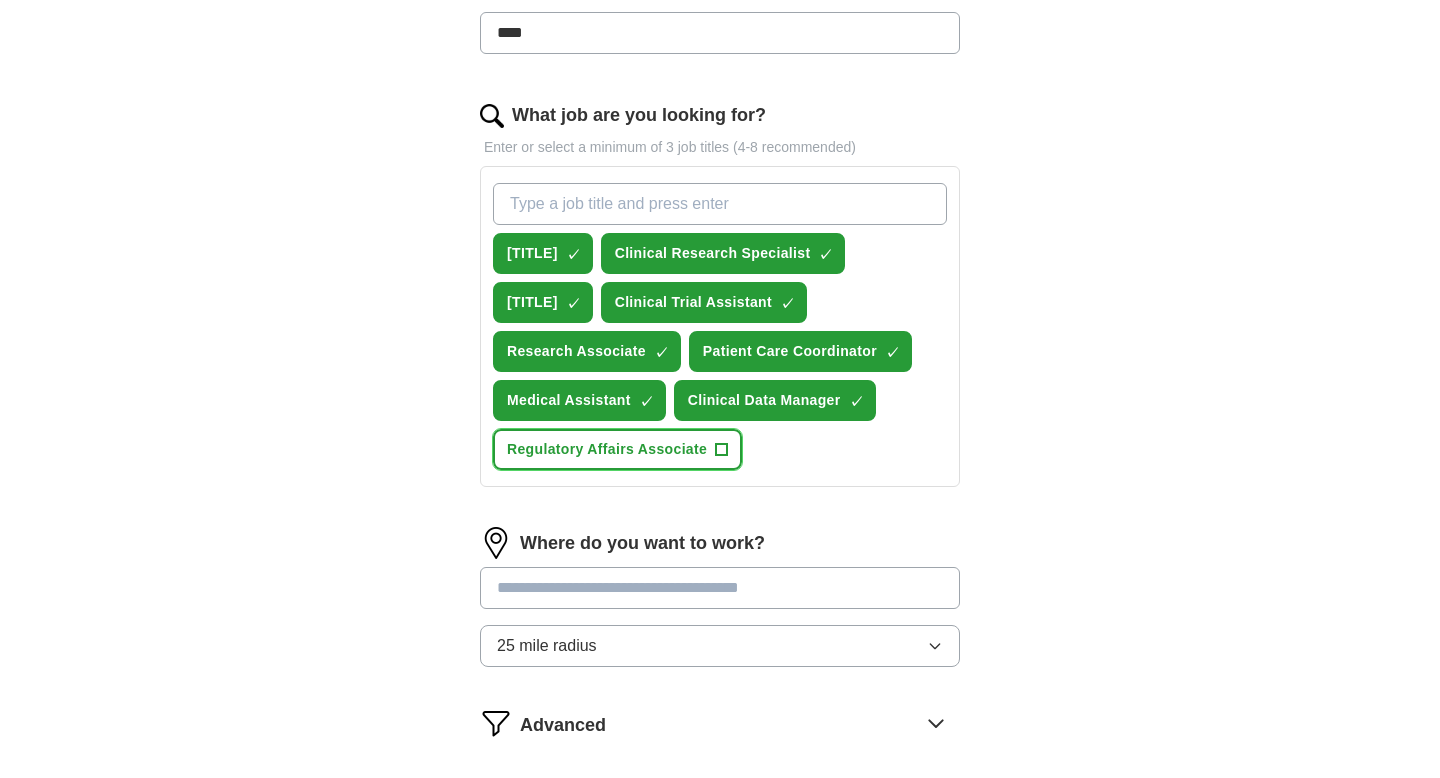 click on "+" at bounding box center (722, 450) 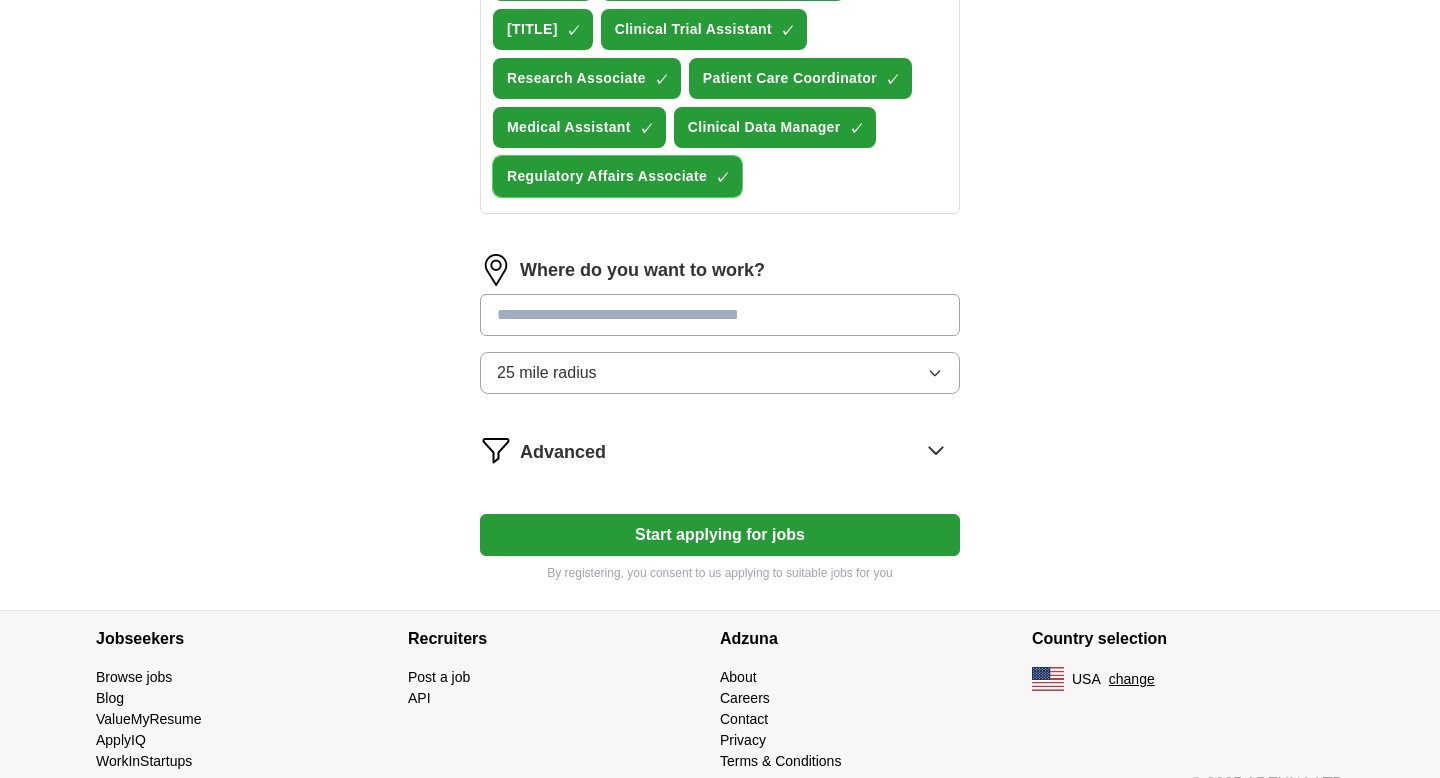 scroll, scrollTop: 848, scrollLeft: 0, axis: vertical 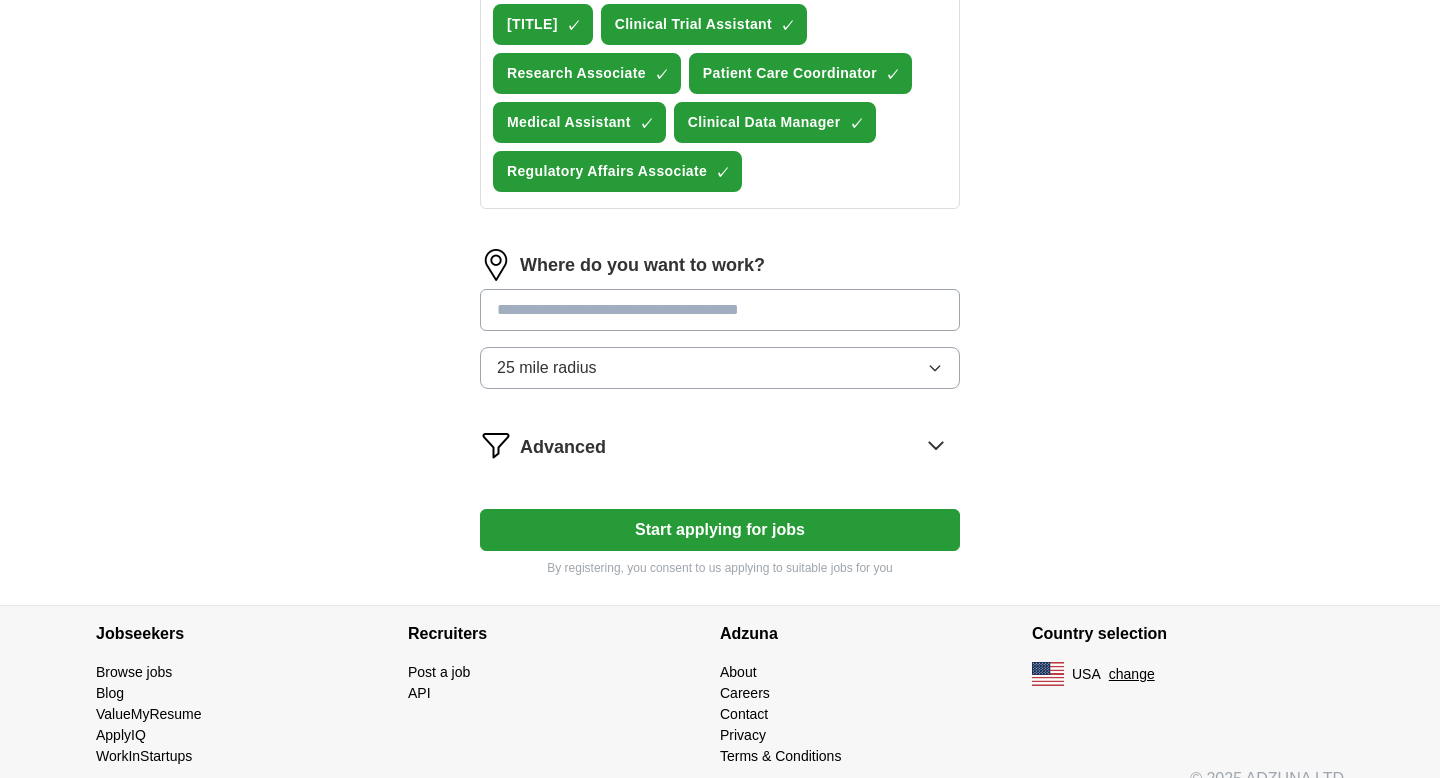 click at bounding box center (720, 310) 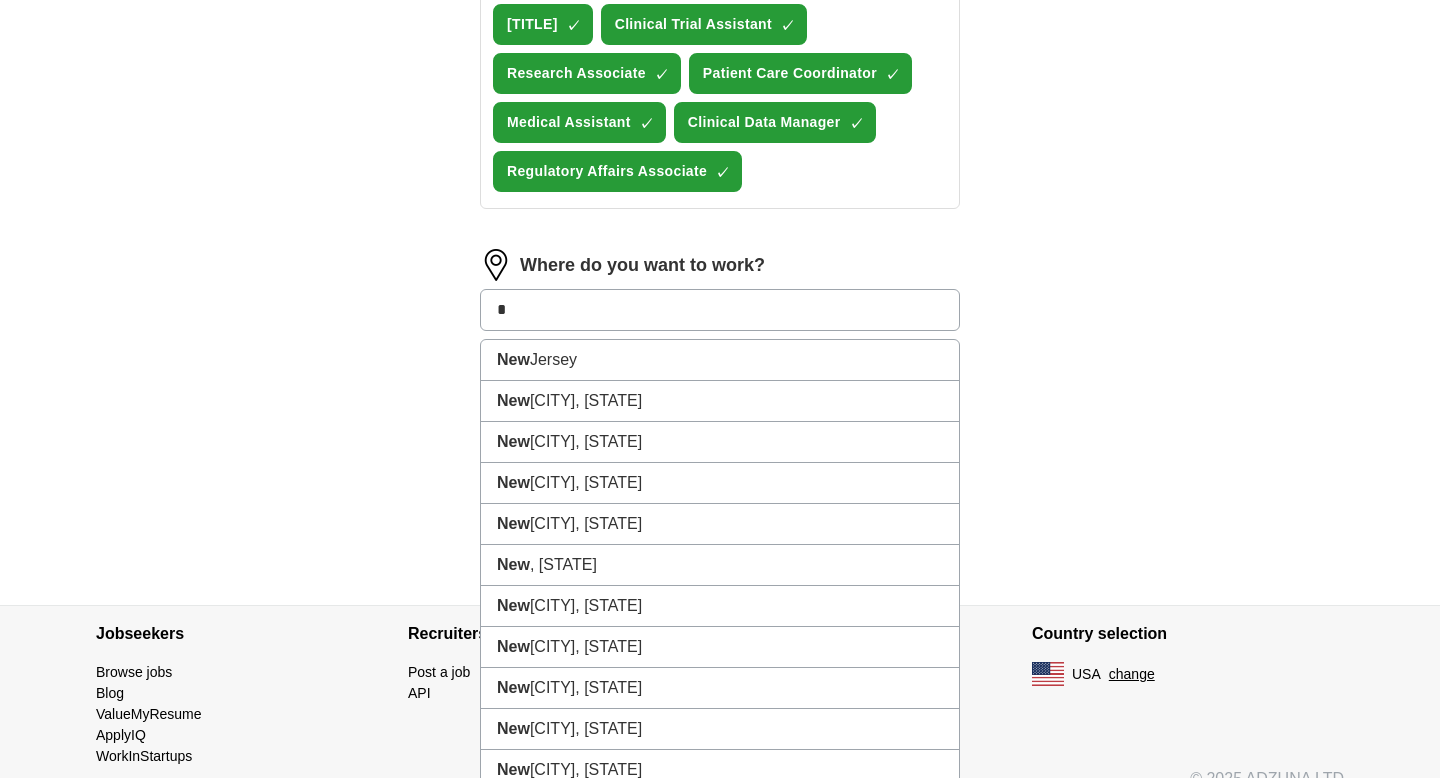 type on "*" 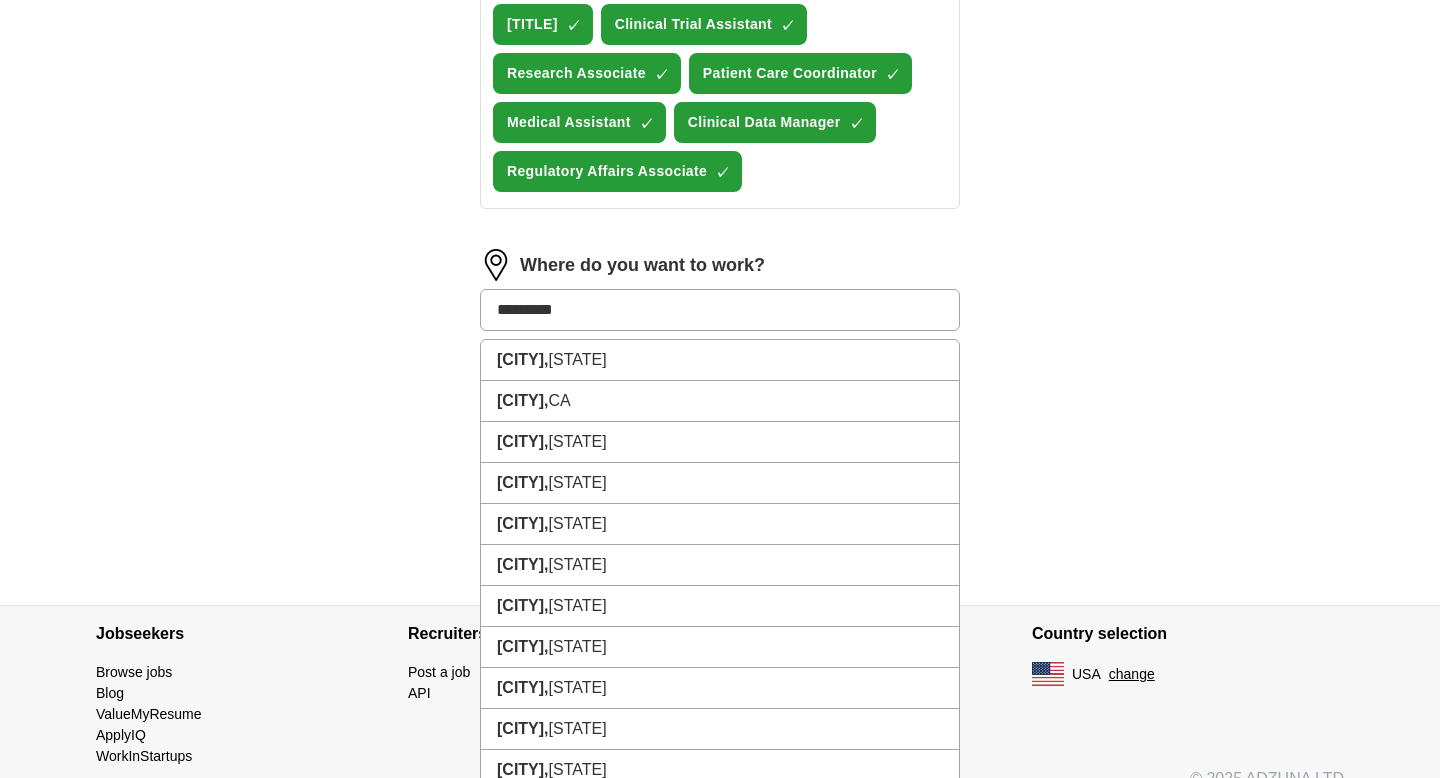 type on "**********" 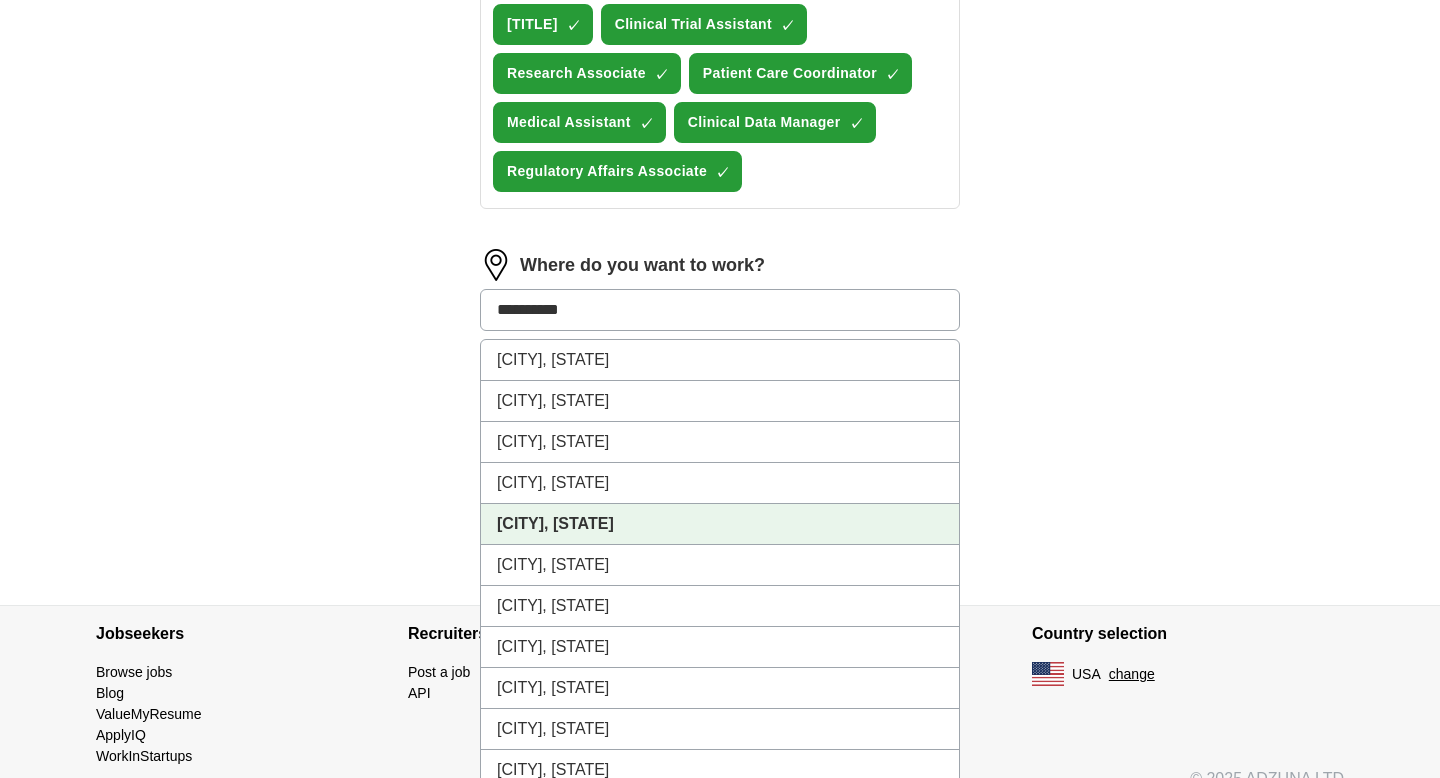 click on "[CITY], [STATE]" at bounding box center (720, 524) 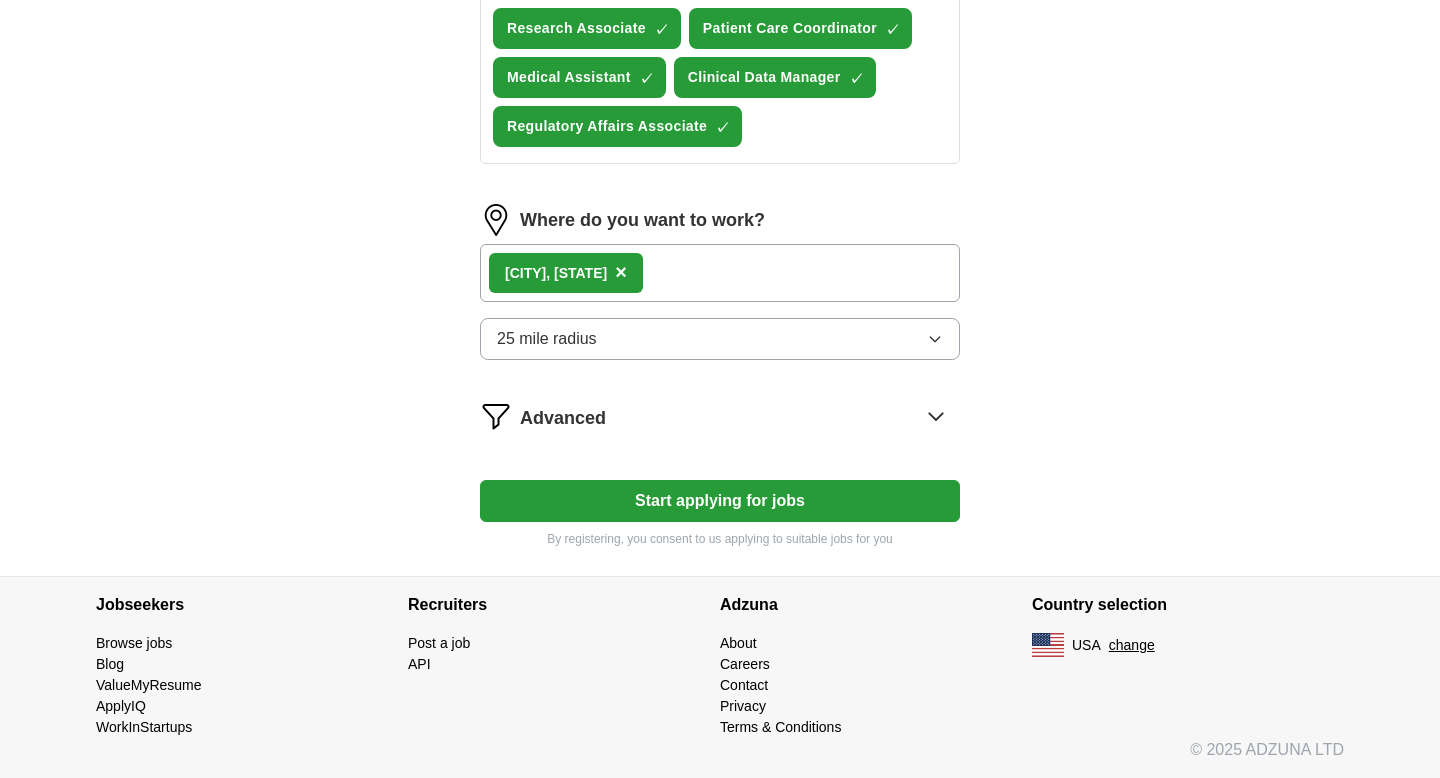 scroll, scrollTop: 930, scrollLeft: 0, axis: vertical 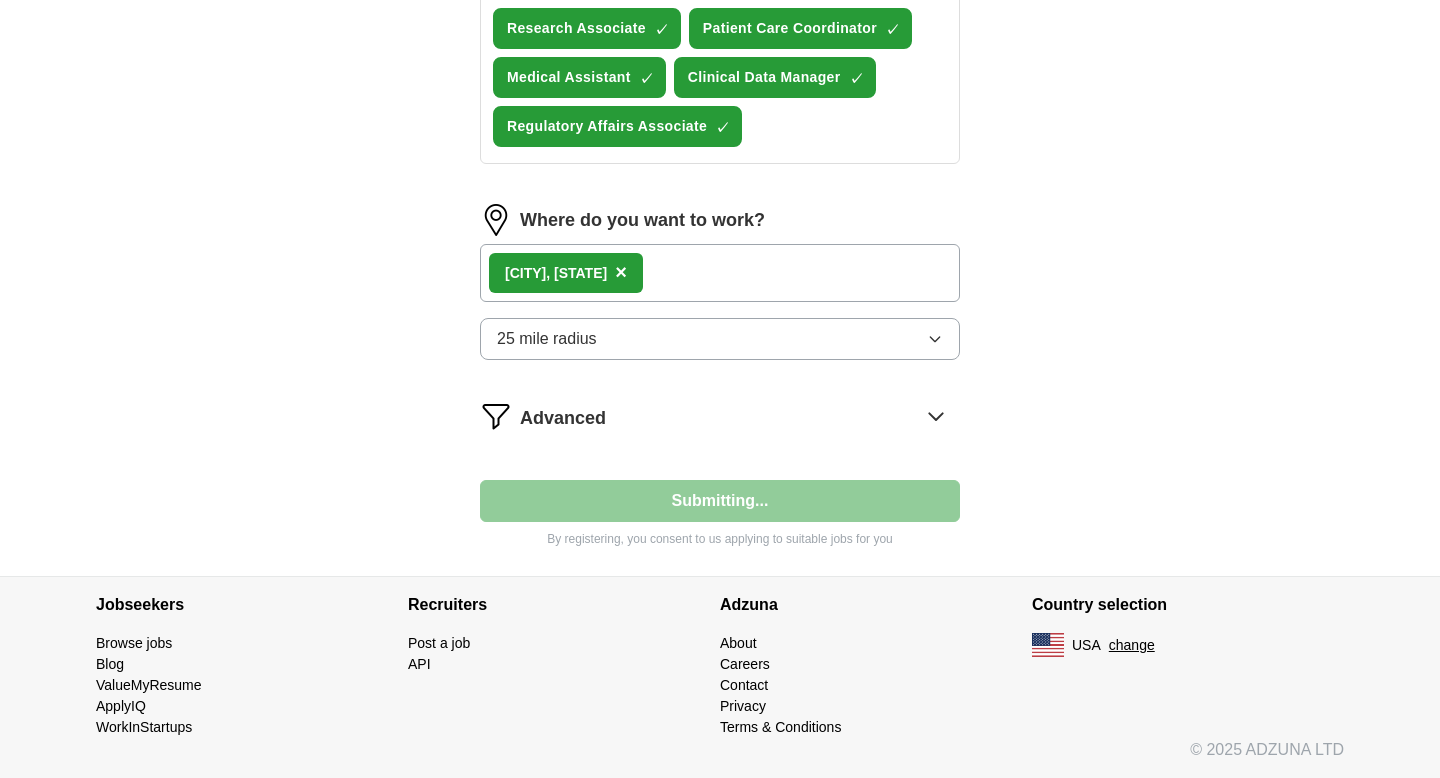 select on "**" 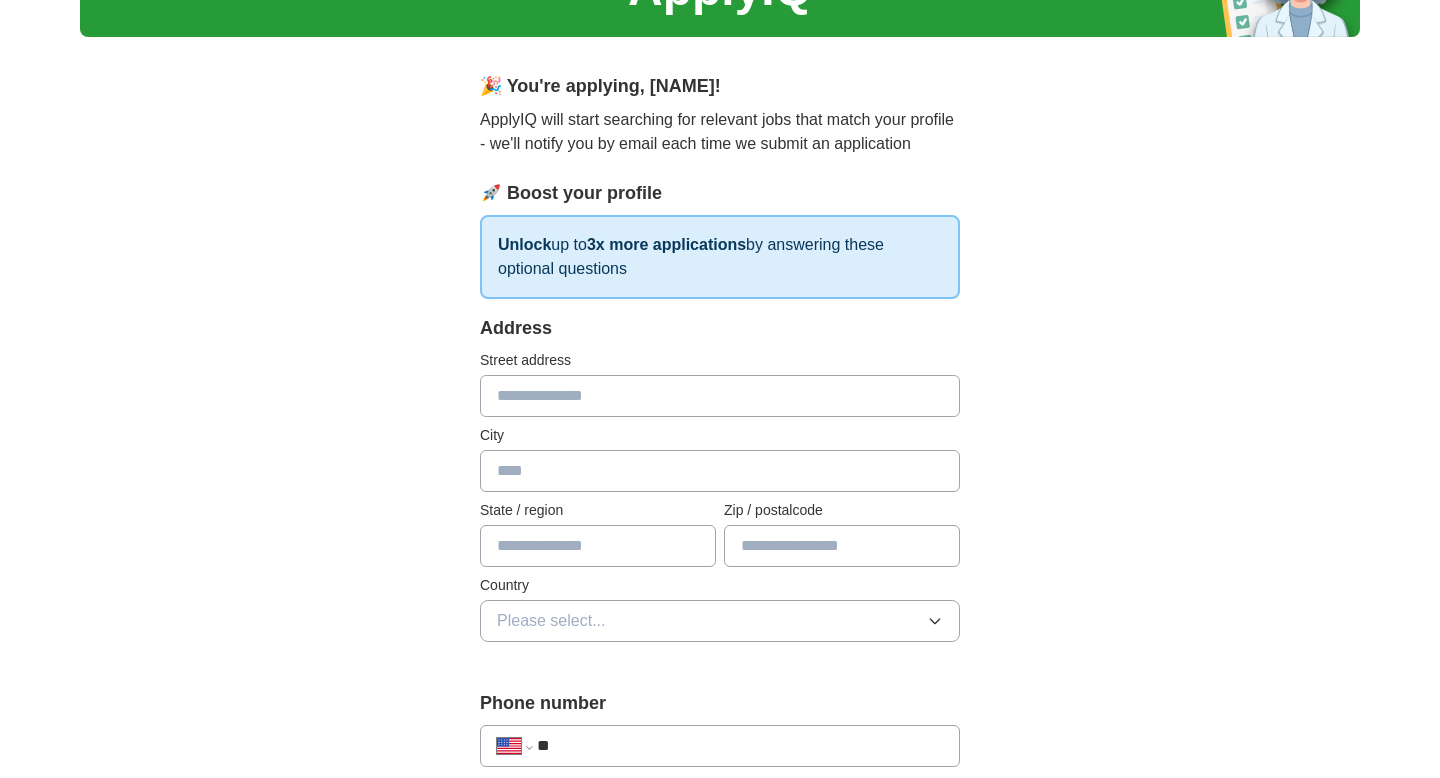 scroll, scrollTop: 124, scrollLeft: 0, axis: vertical 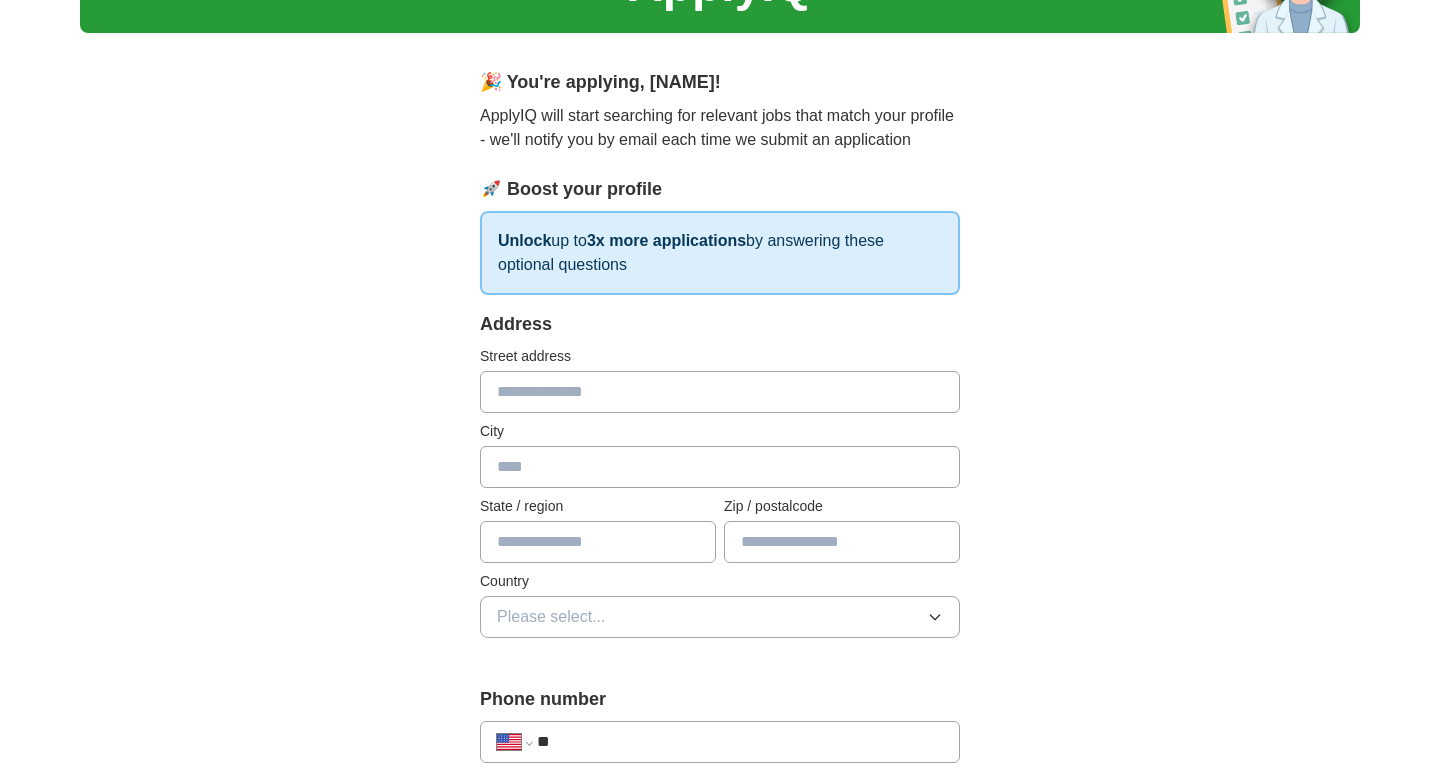 click at bounding box center (720, 392) 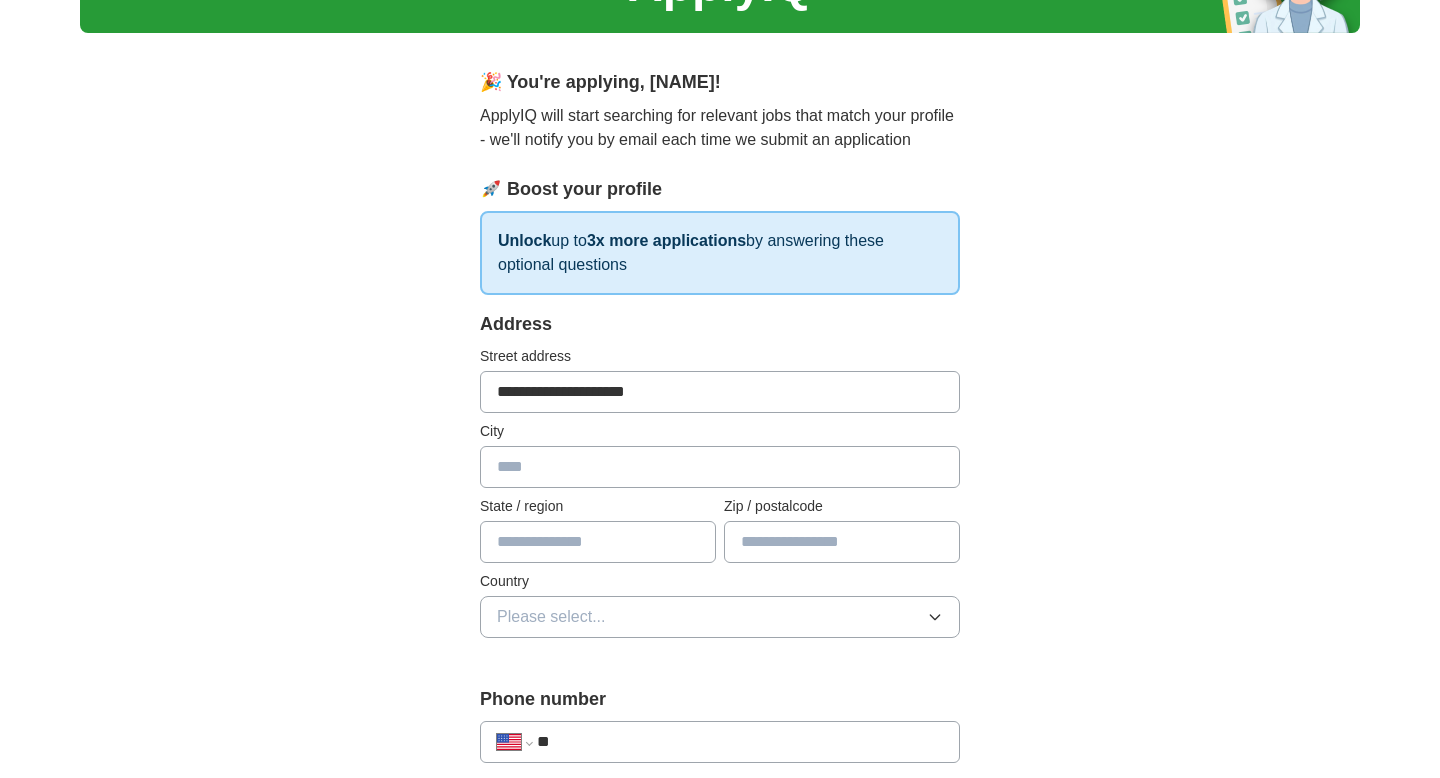 type on "******" 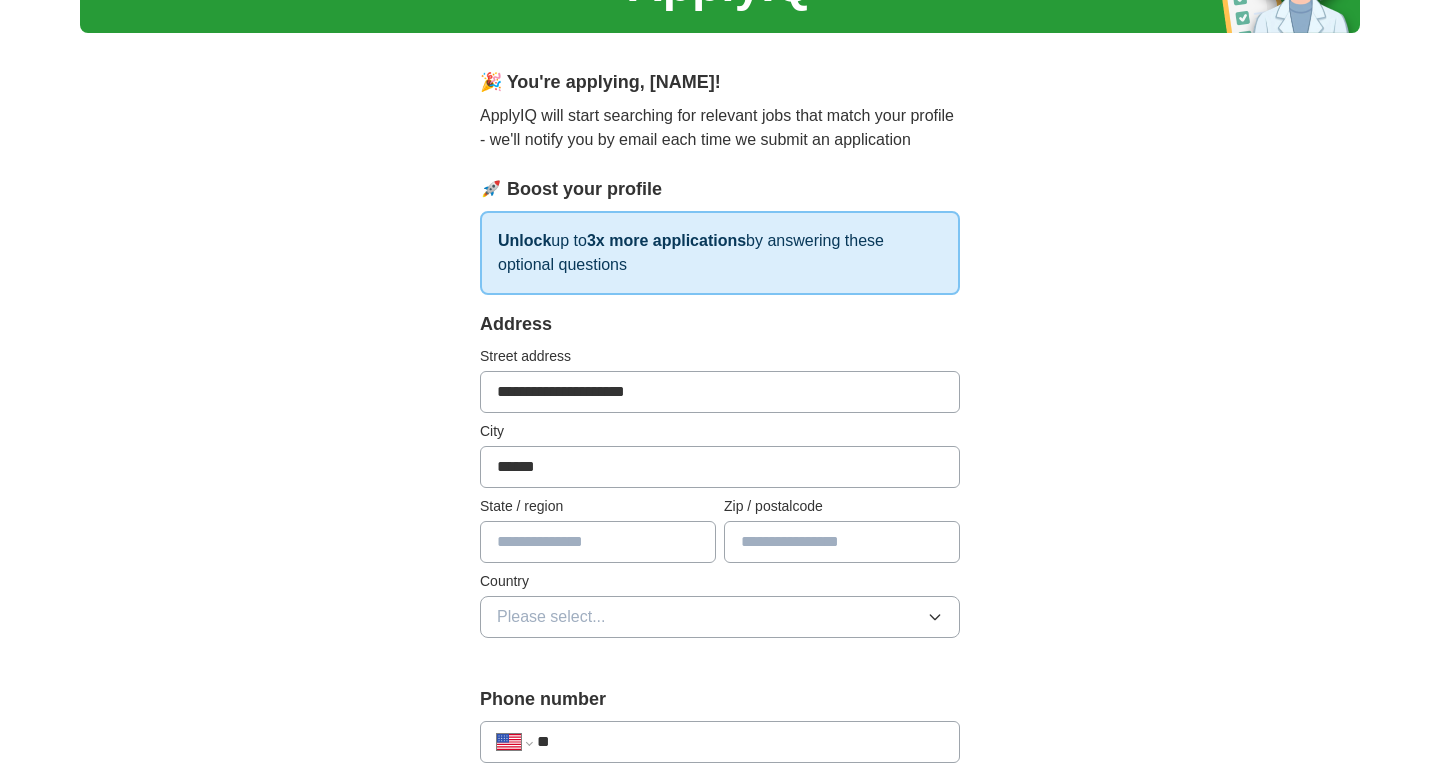 type on "**" 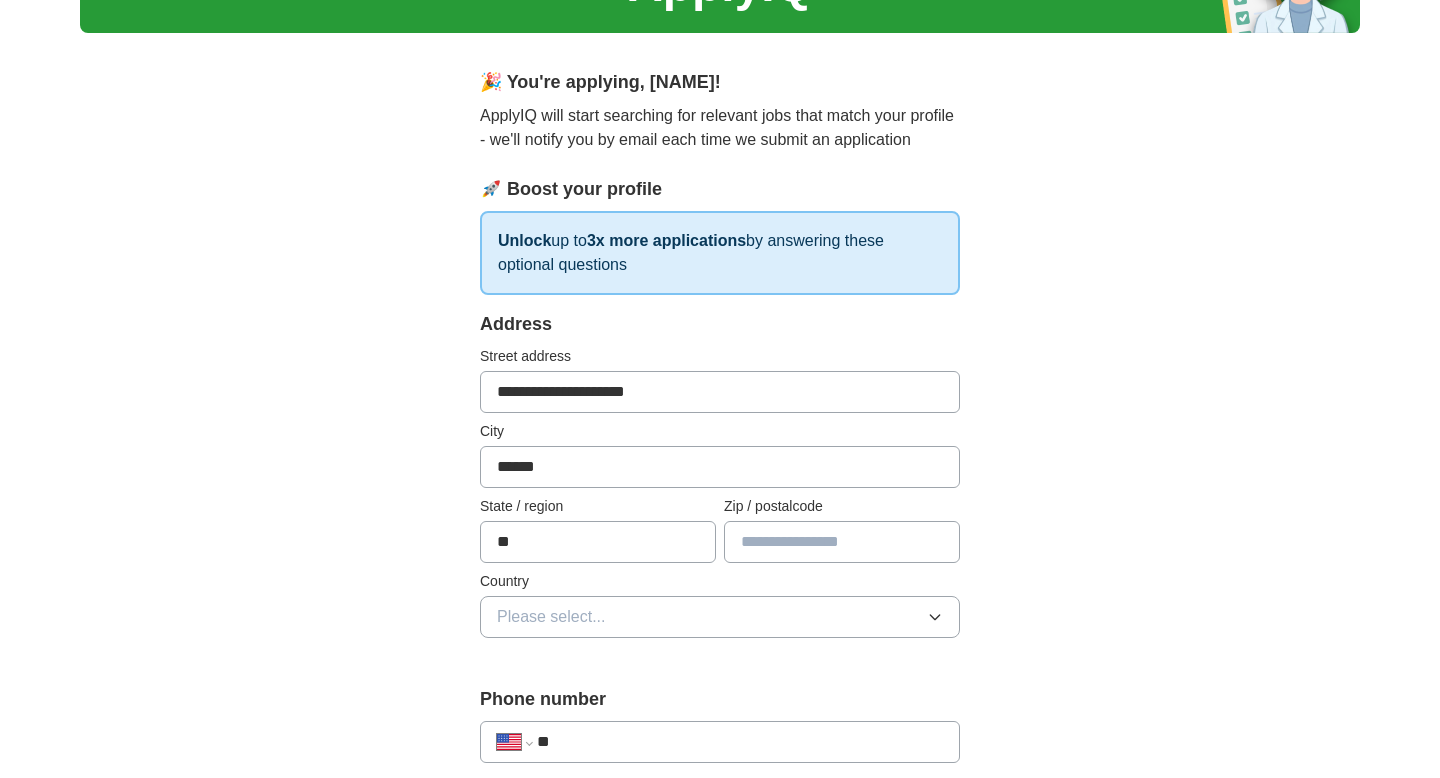 type on "*****" 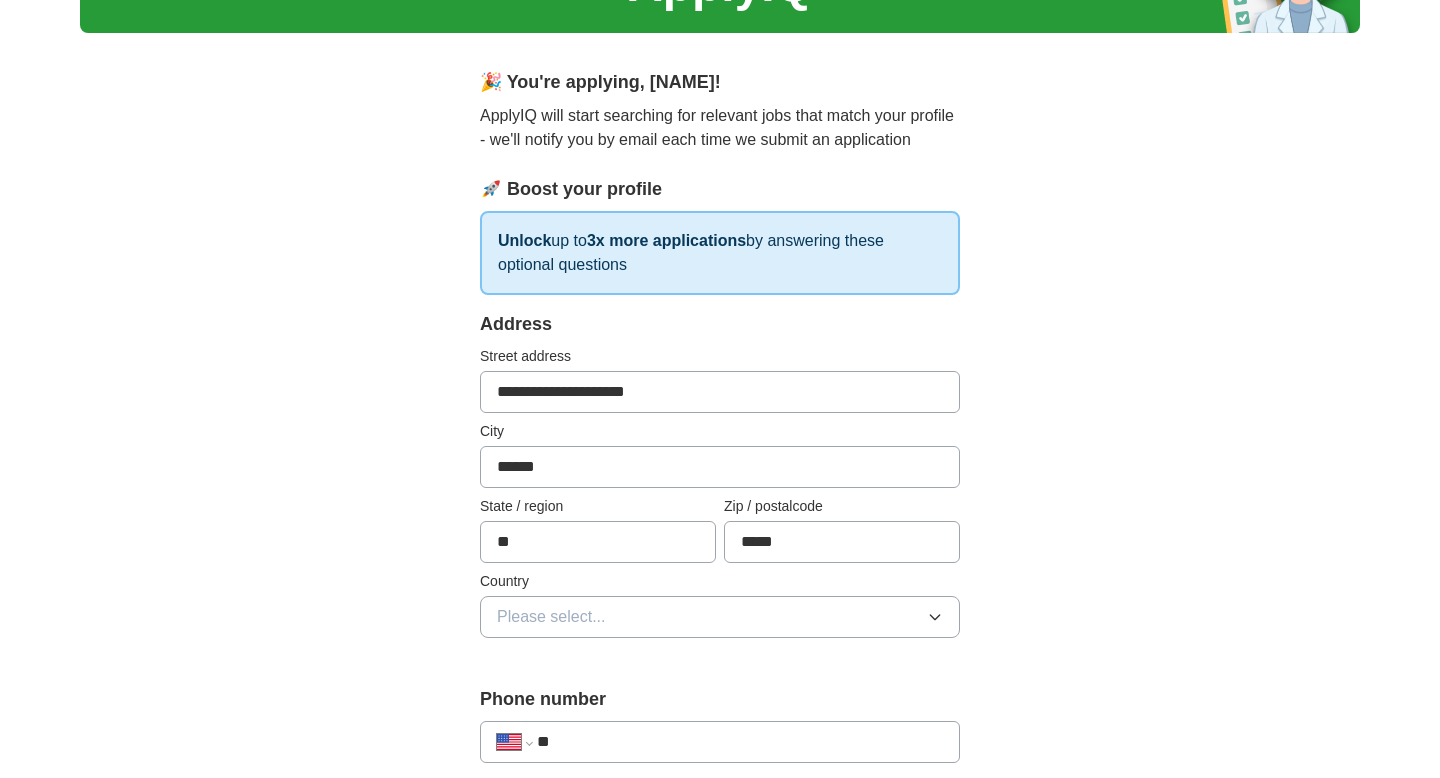 type on "**********" 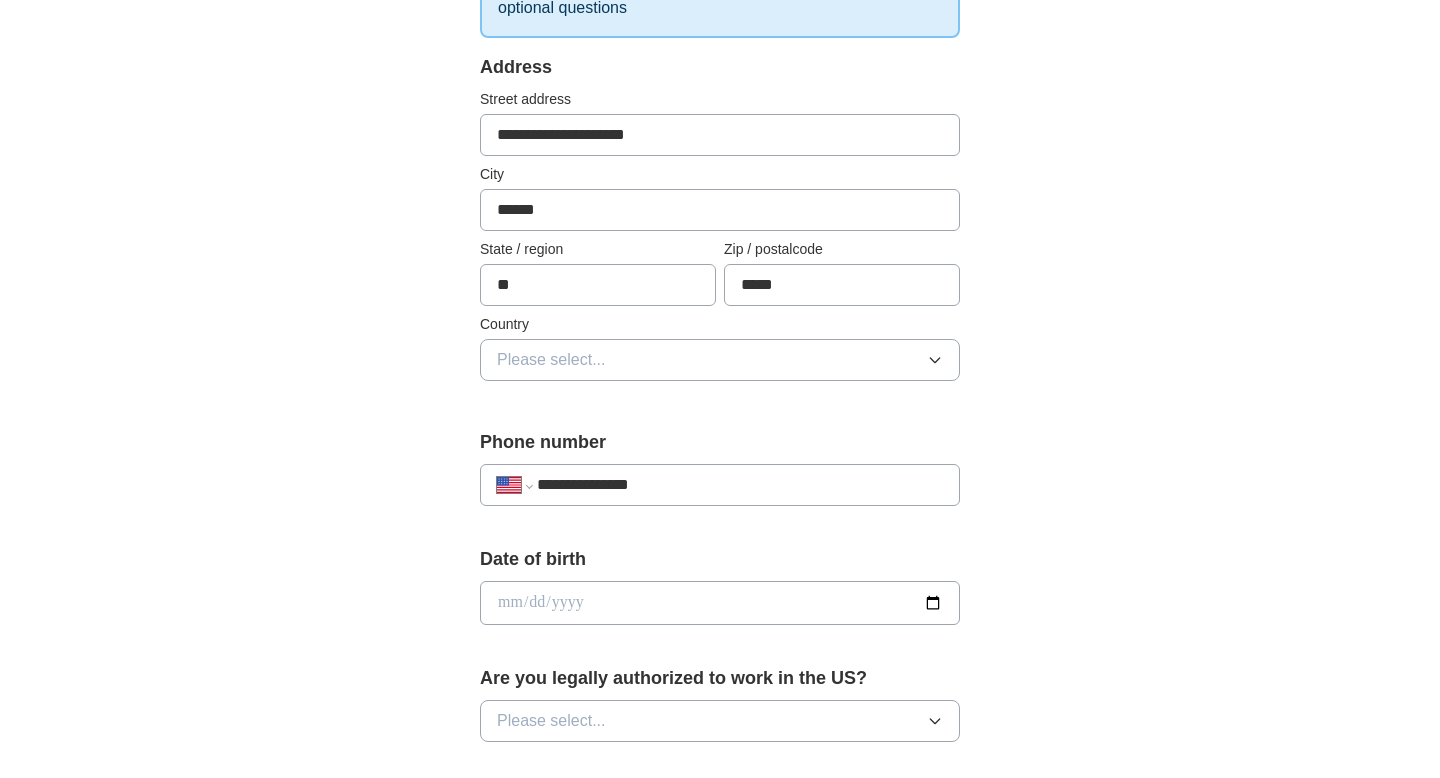 scroll, scrollTop: 409, scrollLeft: 0, axis: vertical 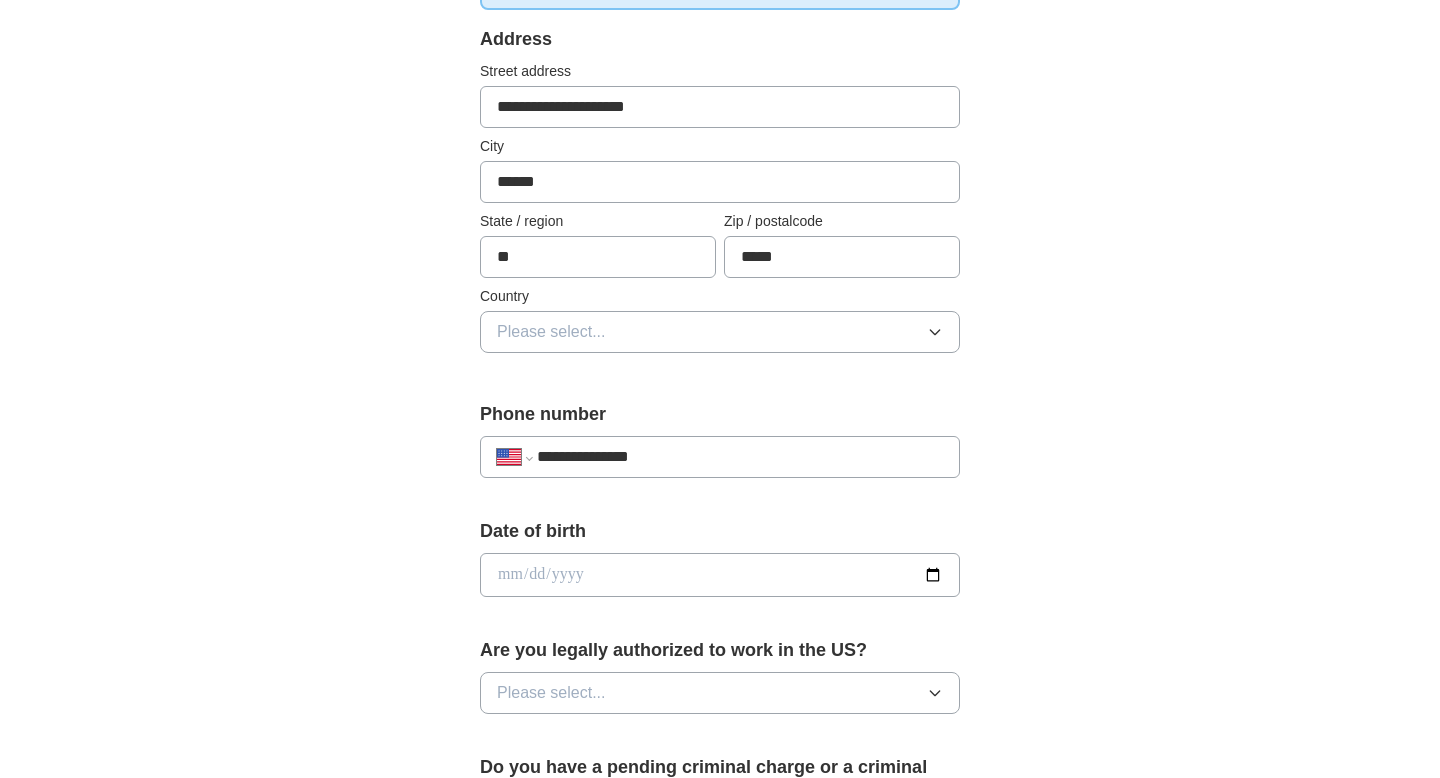 click on "Please select..." at bounding box center [720, 332] 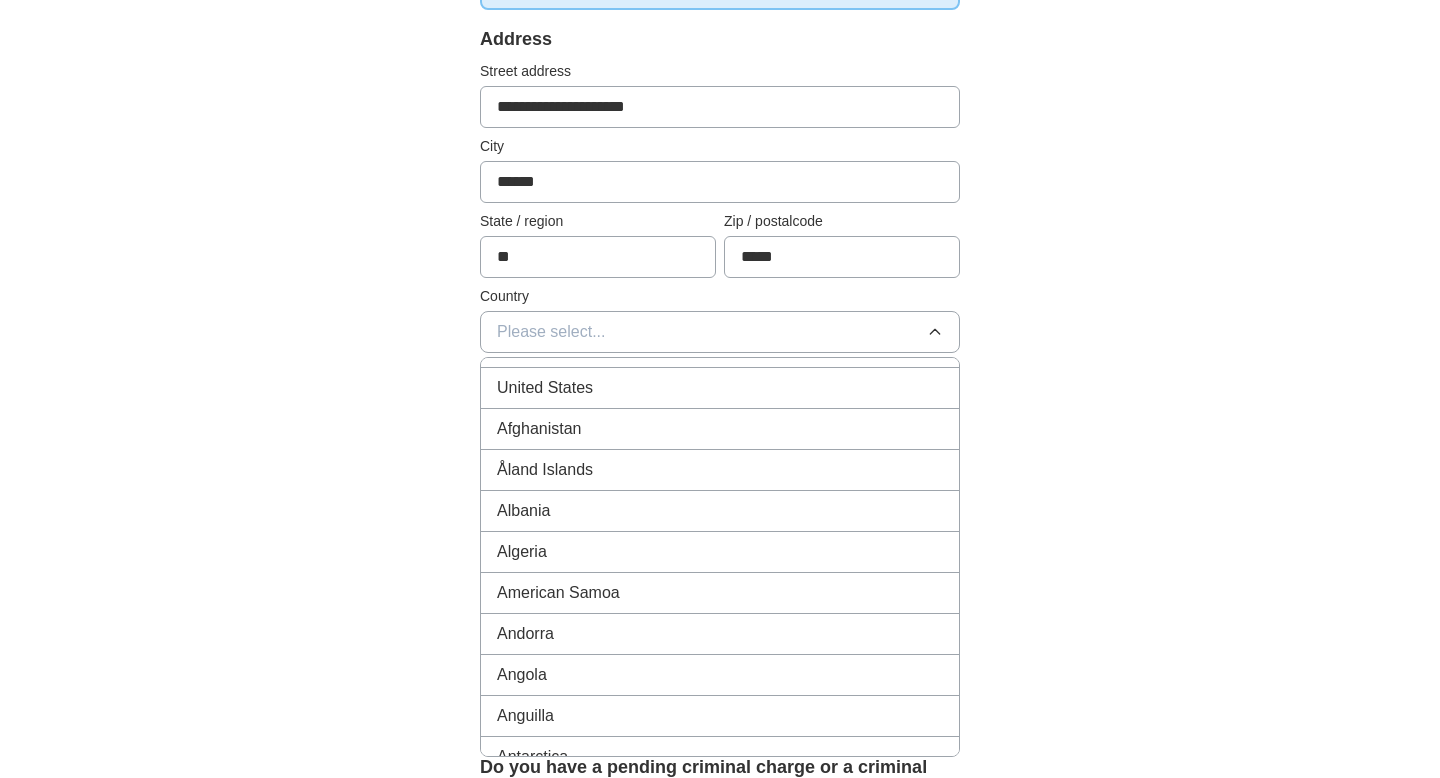 scroll, scrollTop: 0, scrollLeft: 0, axis: both 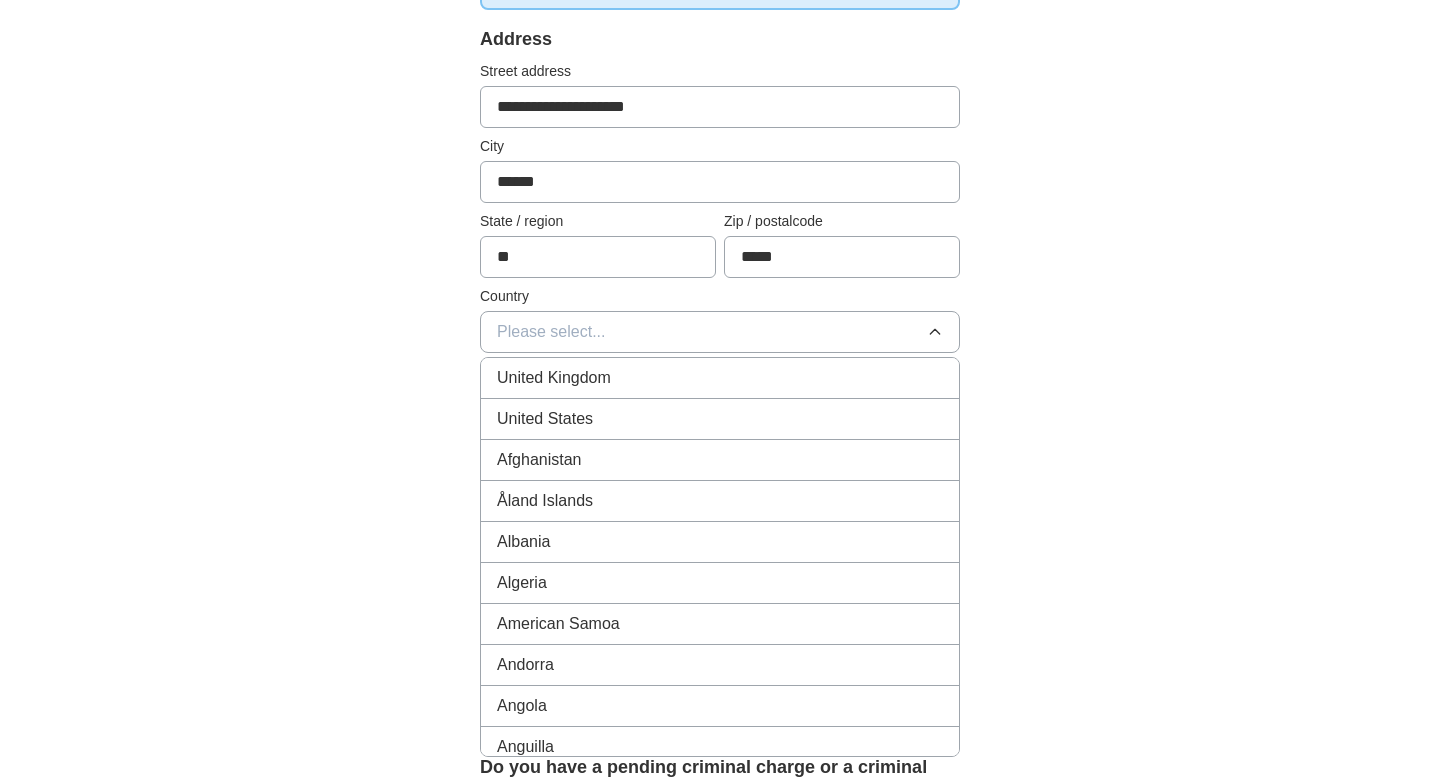 click on "United States" at bounding box center [720, 419] 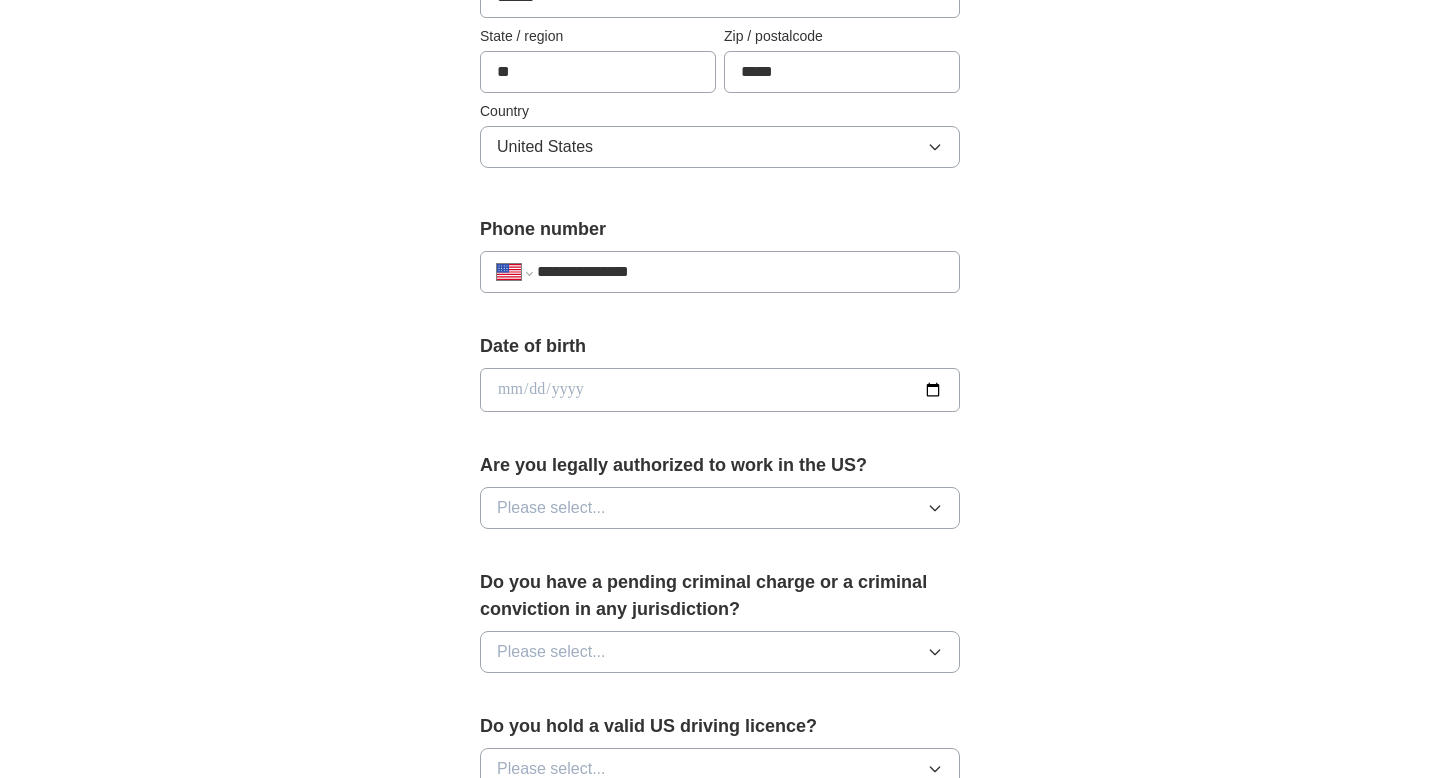 scroll, scrollTop: 597, scrollLeft: 0, axis: vertical 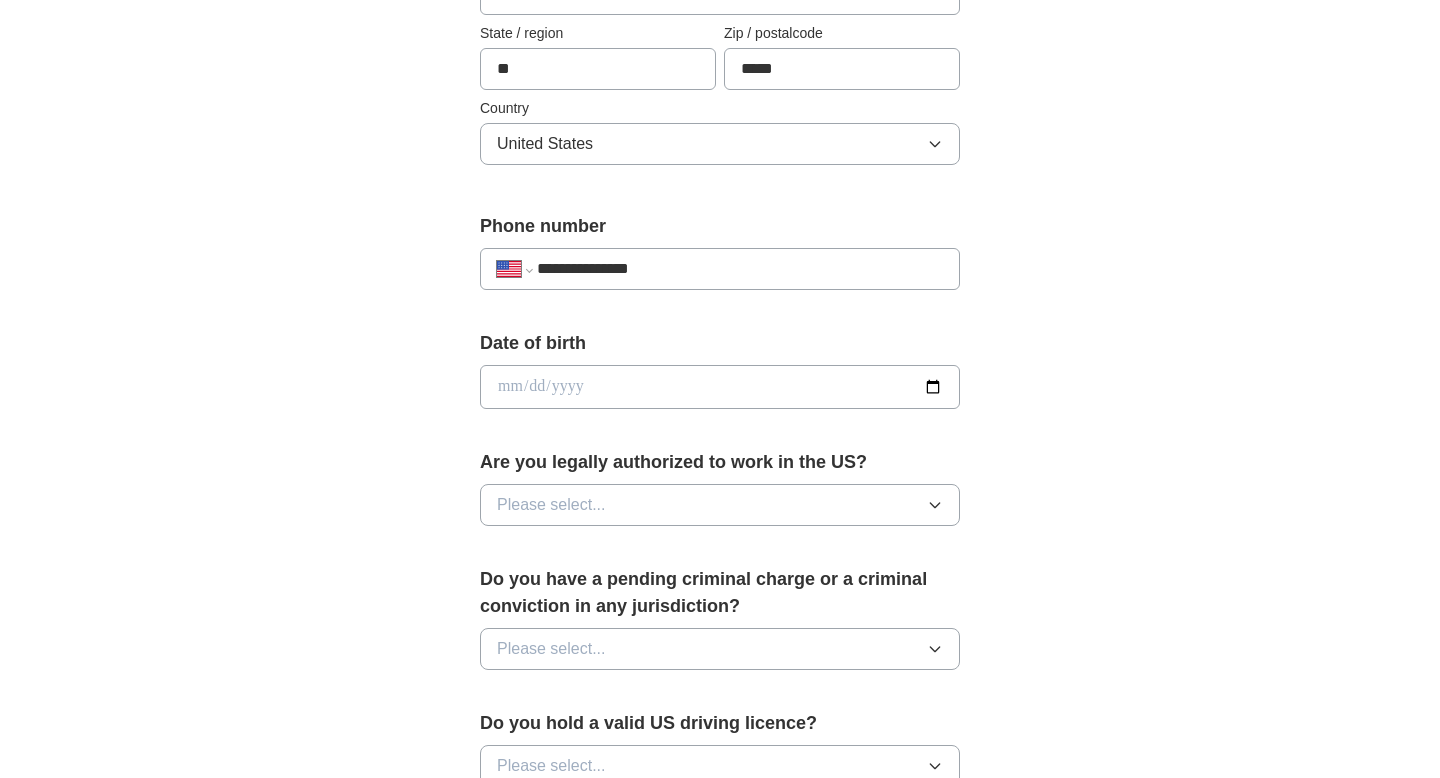click at bounding box center [720, 387] 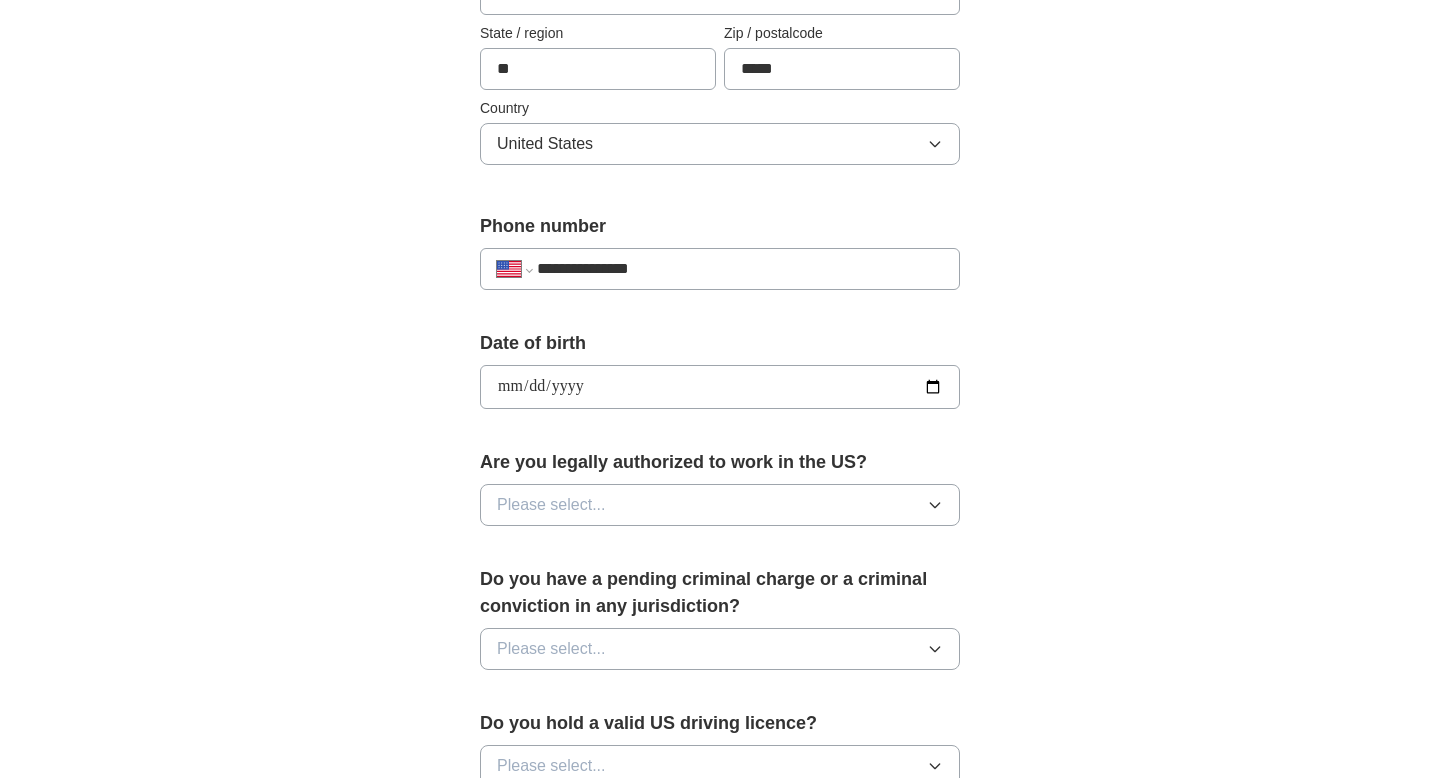 type on "**********" 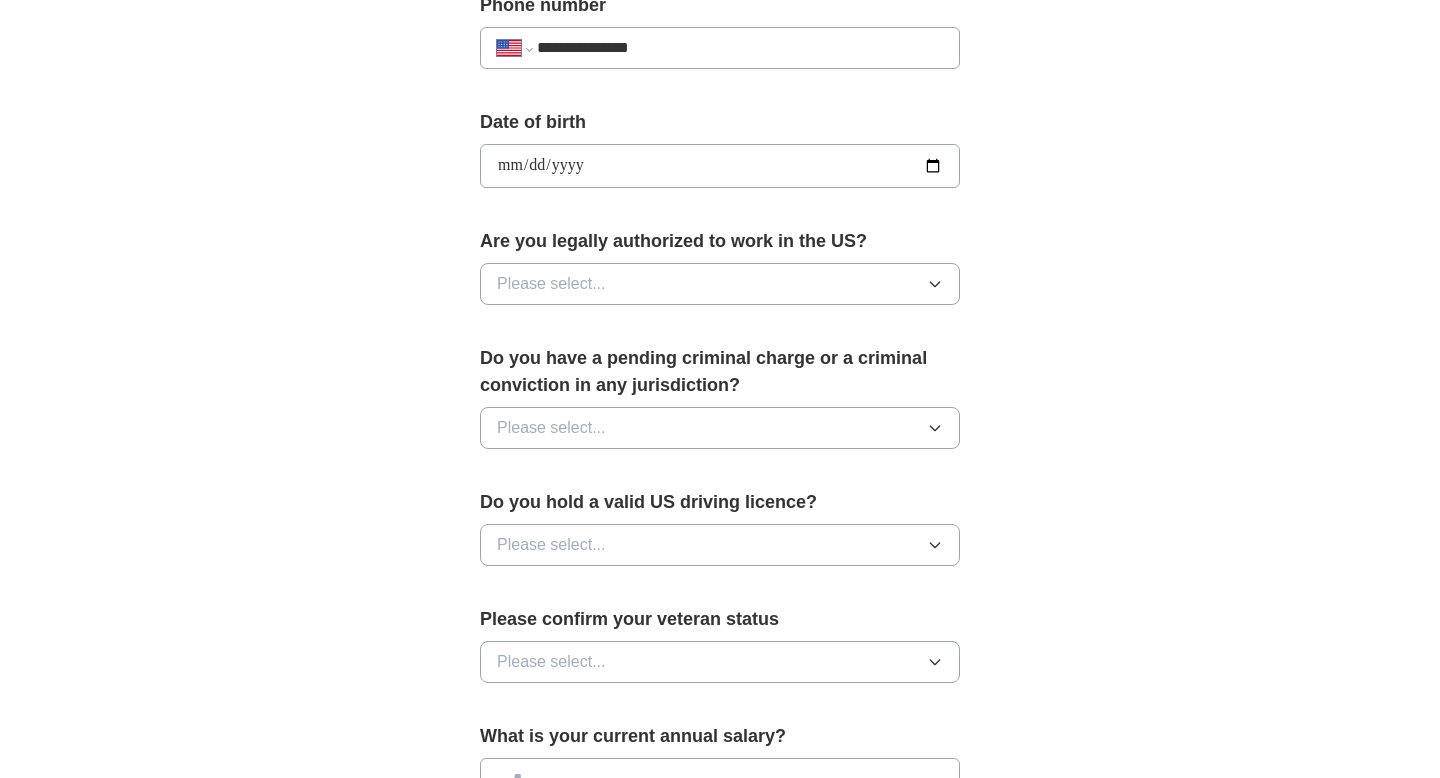 scroll, scrollTop: 819, scrollLeft: 0, axis: vertical 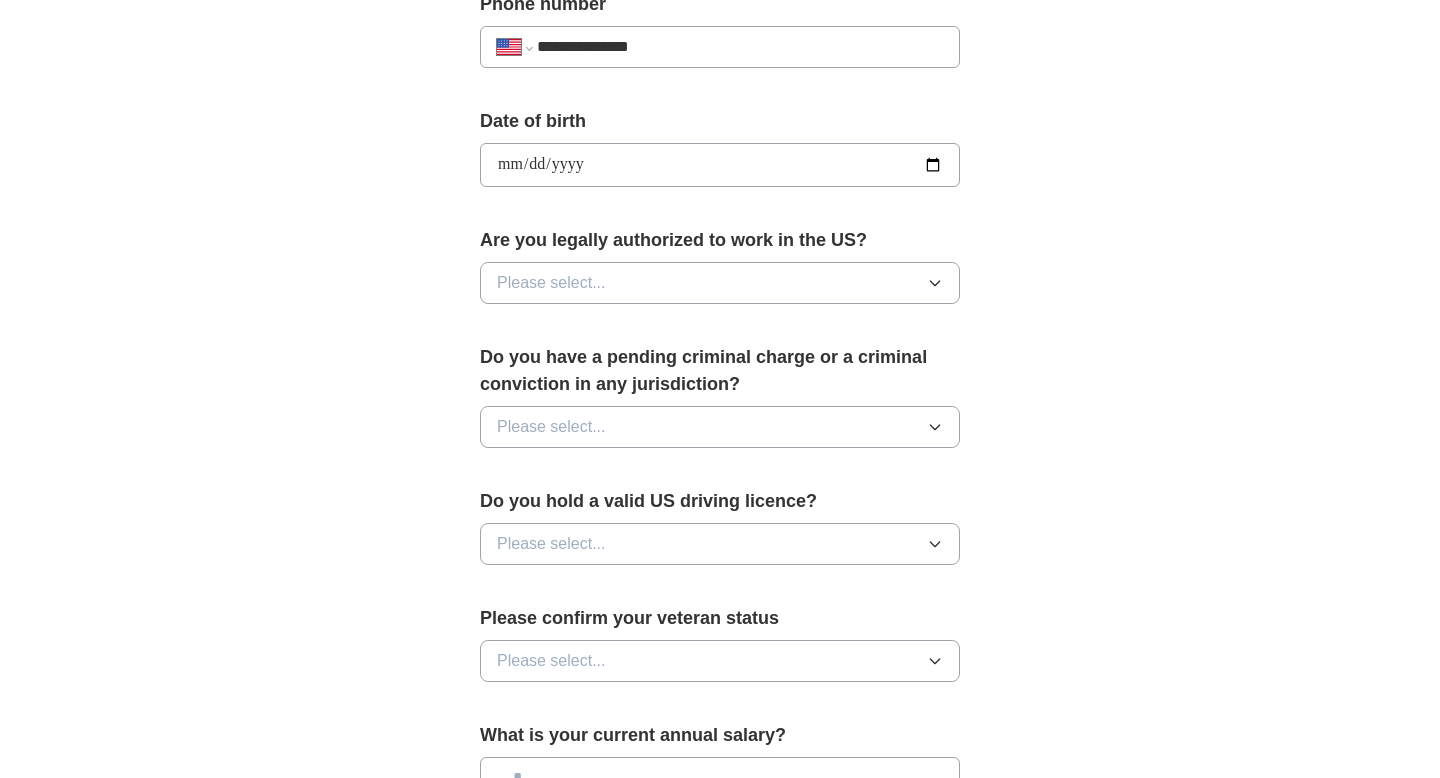 click on "Please select..." at bounding box center [720, 283] 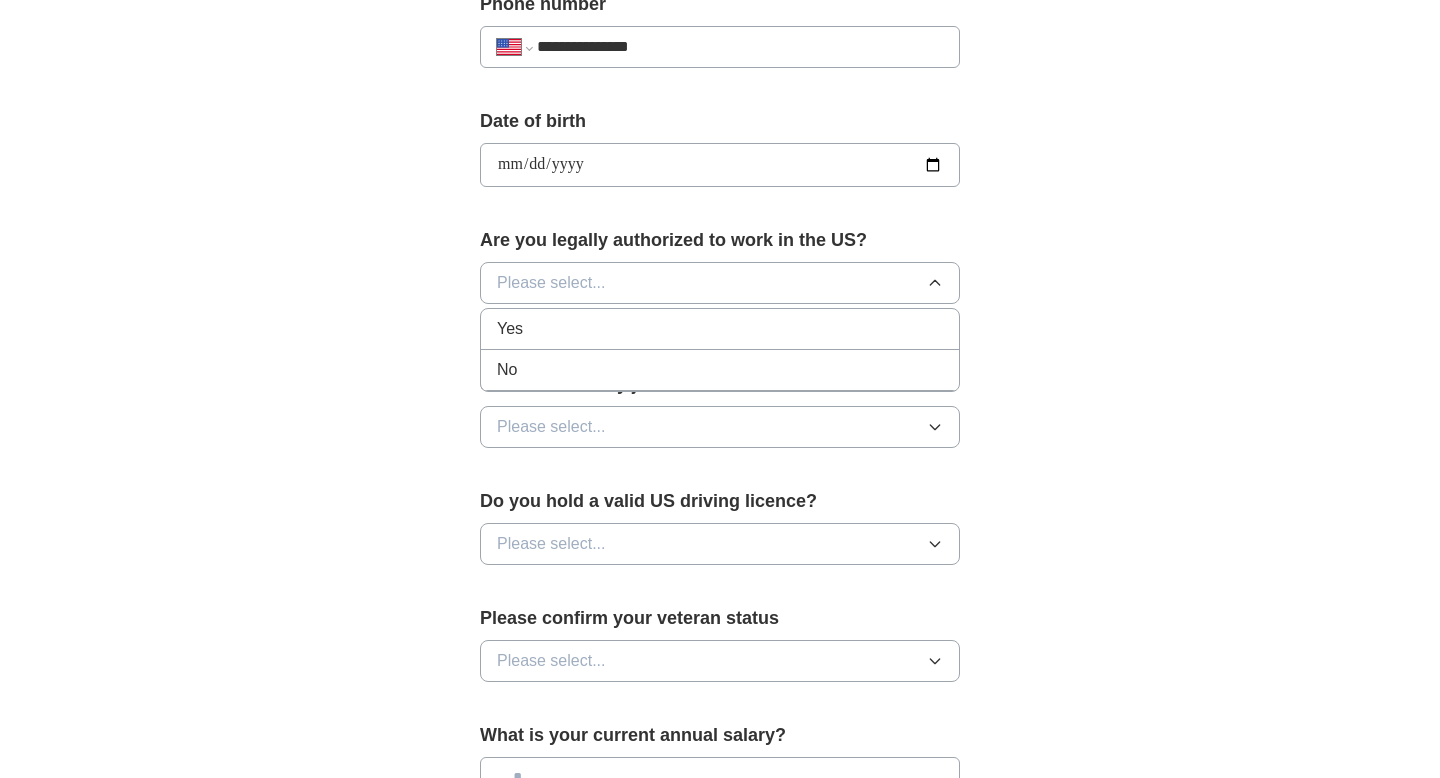 click on "Yes" at bounding box center [720, 329] 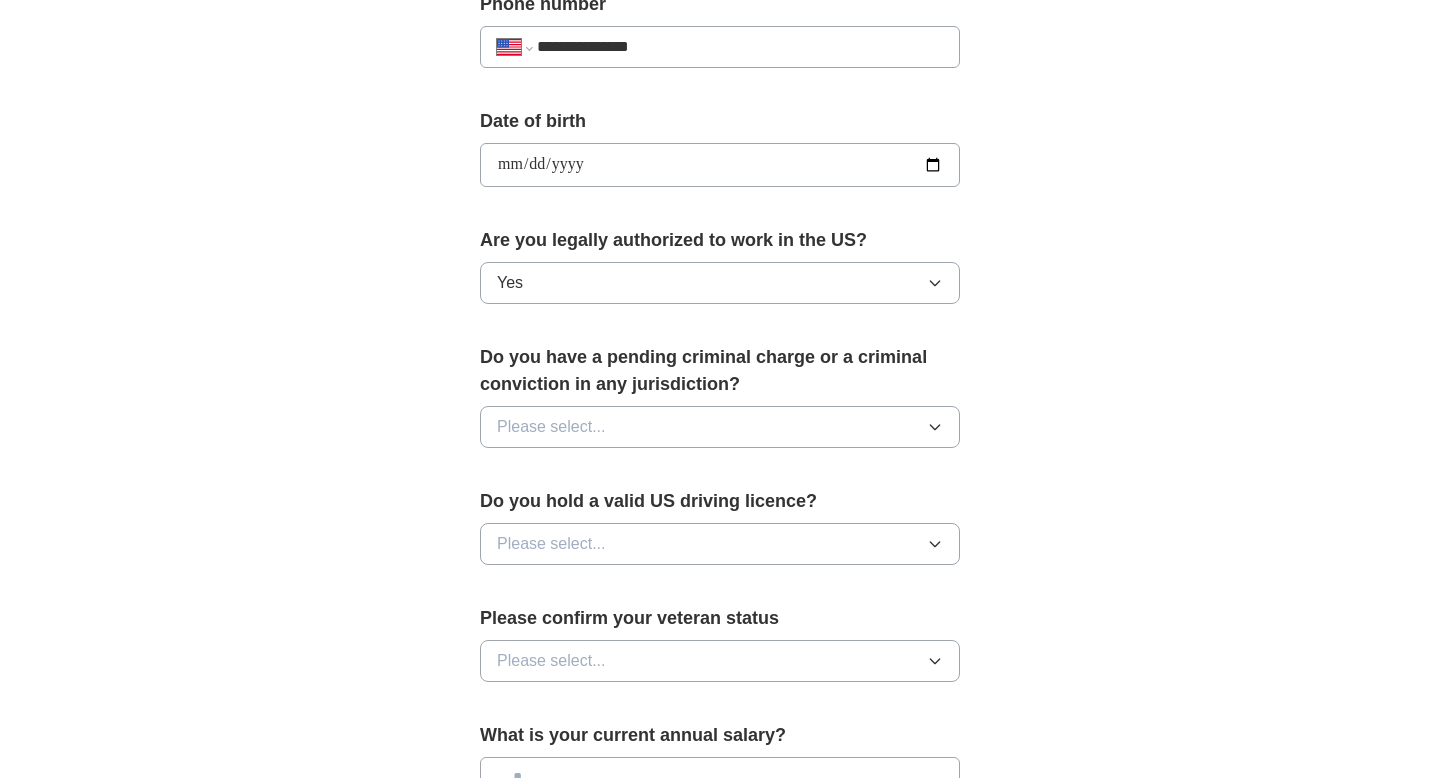click on "Please select..." at bounding box center [720, 427] 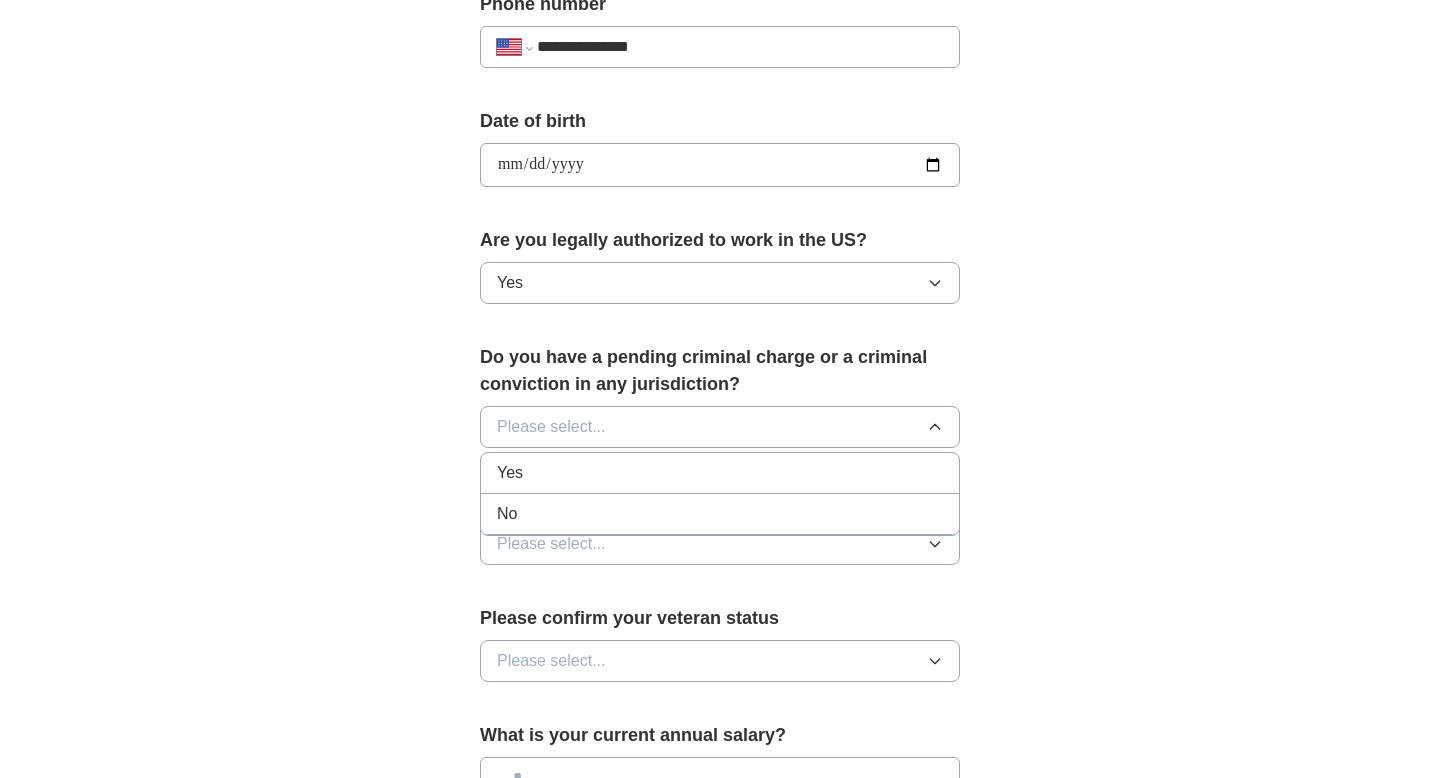 click on "No" at bounding box center (720, 514) 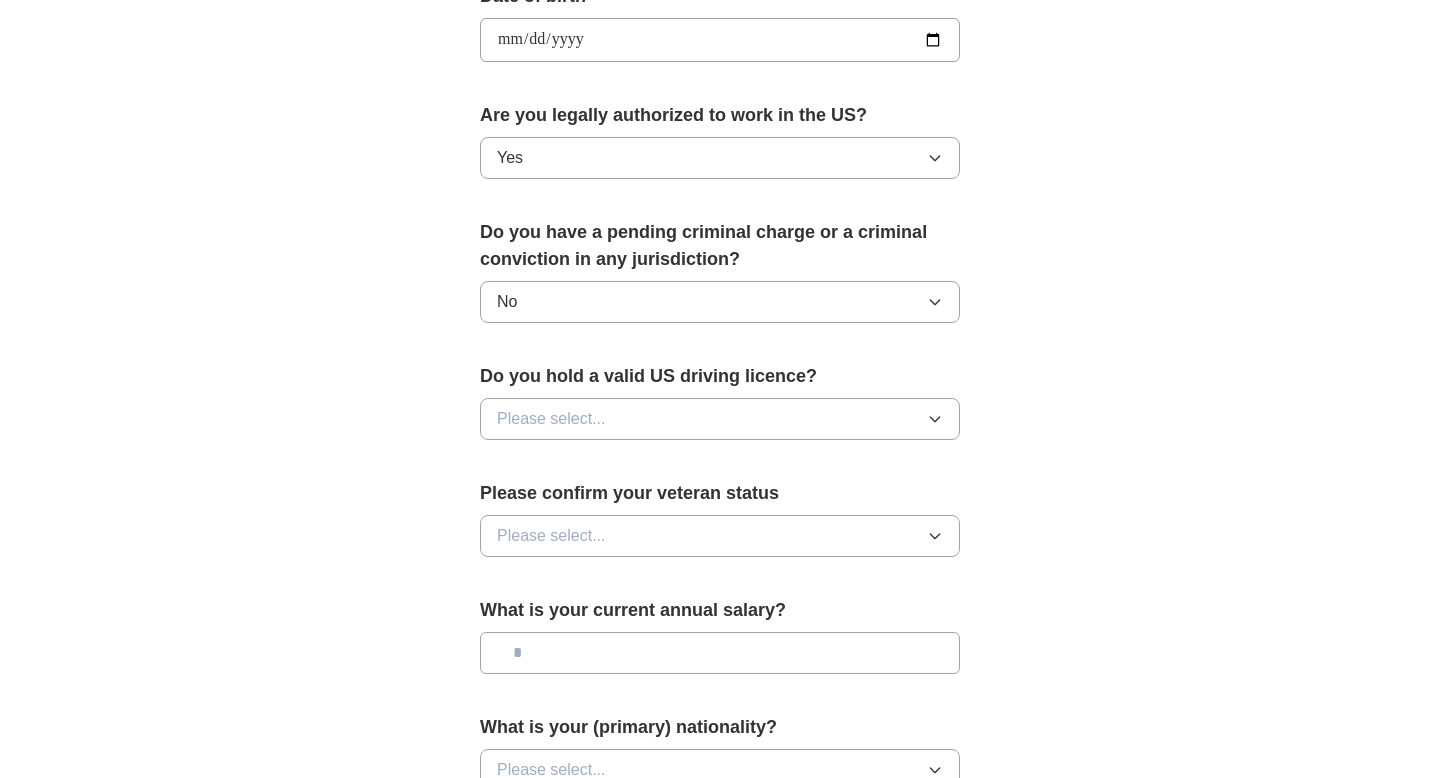 scroll, scrollTop: 971, scrollLeft: 0, axis: vertical 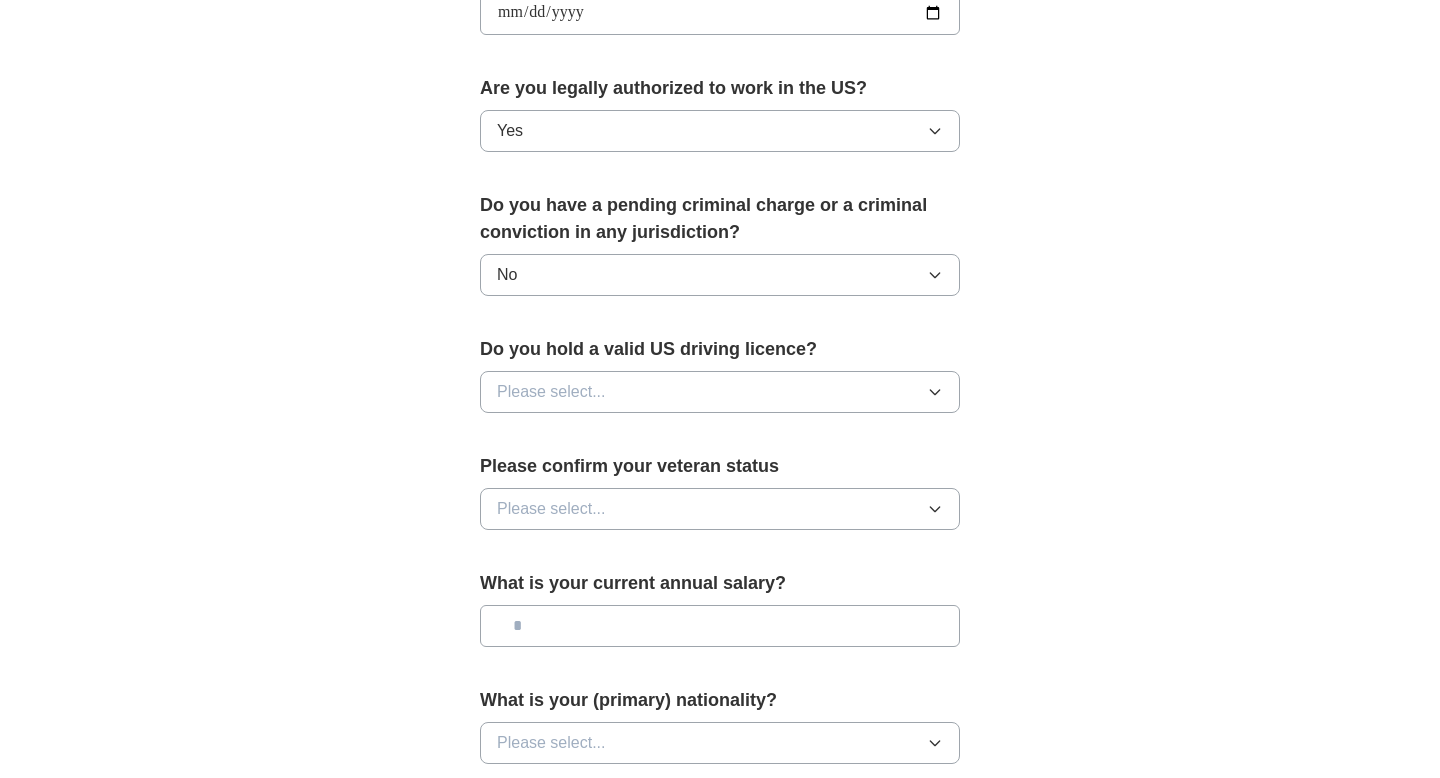 click on "Please select..." at bounding box center [720, 392] 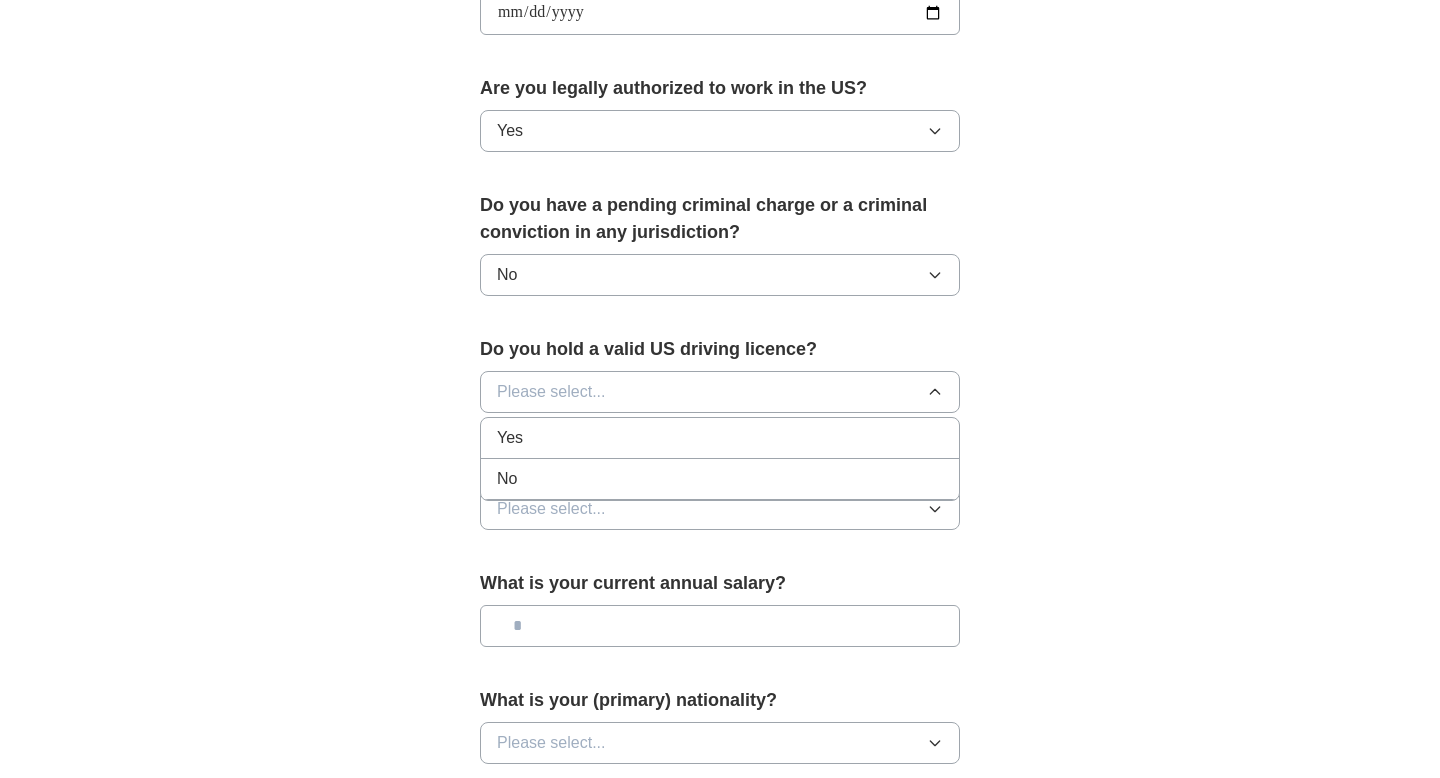 click on "Yes" at bounding box center (720, 438) 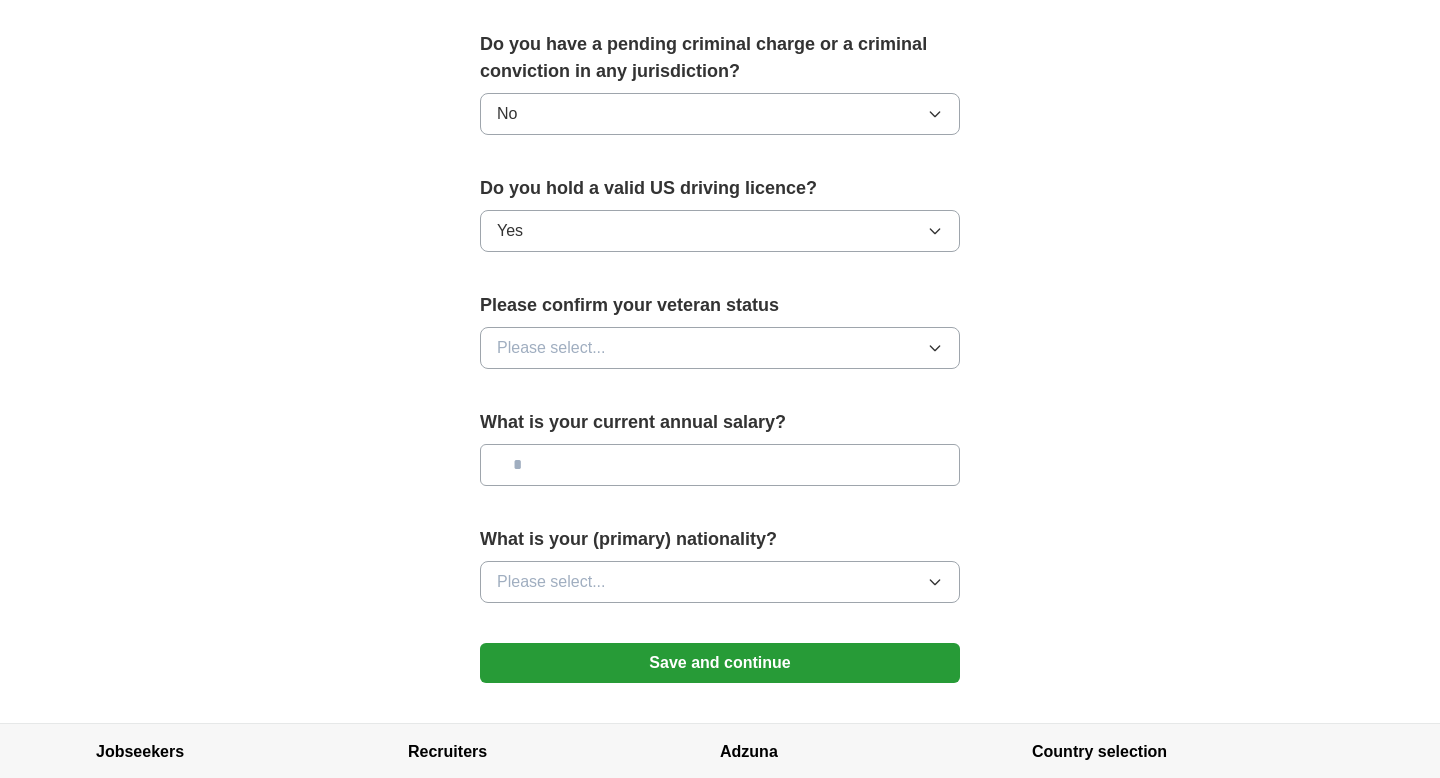scroll, scrollTop: 1138, scrollLeft: 0, axis: vertical 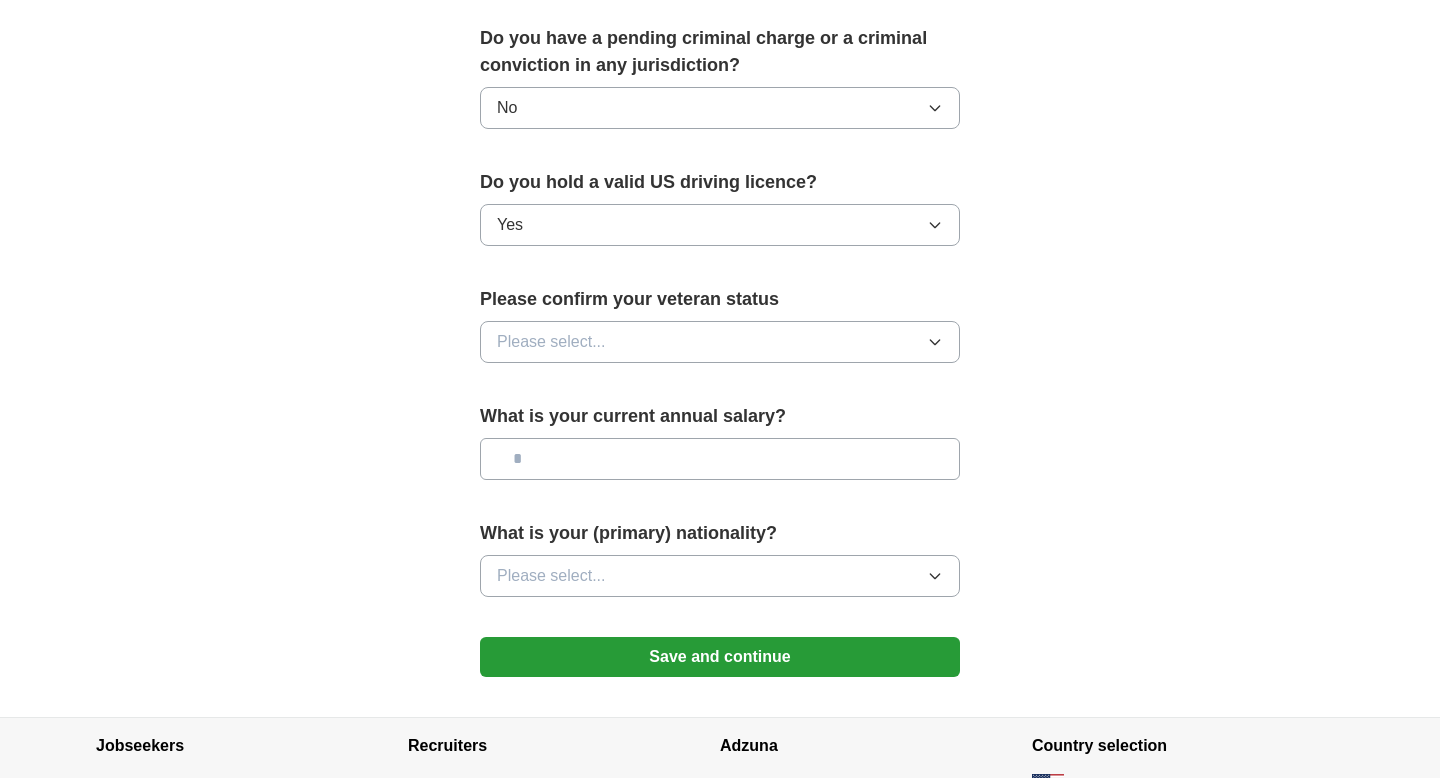 click on "Please select..." at bounding box center [720, 342] 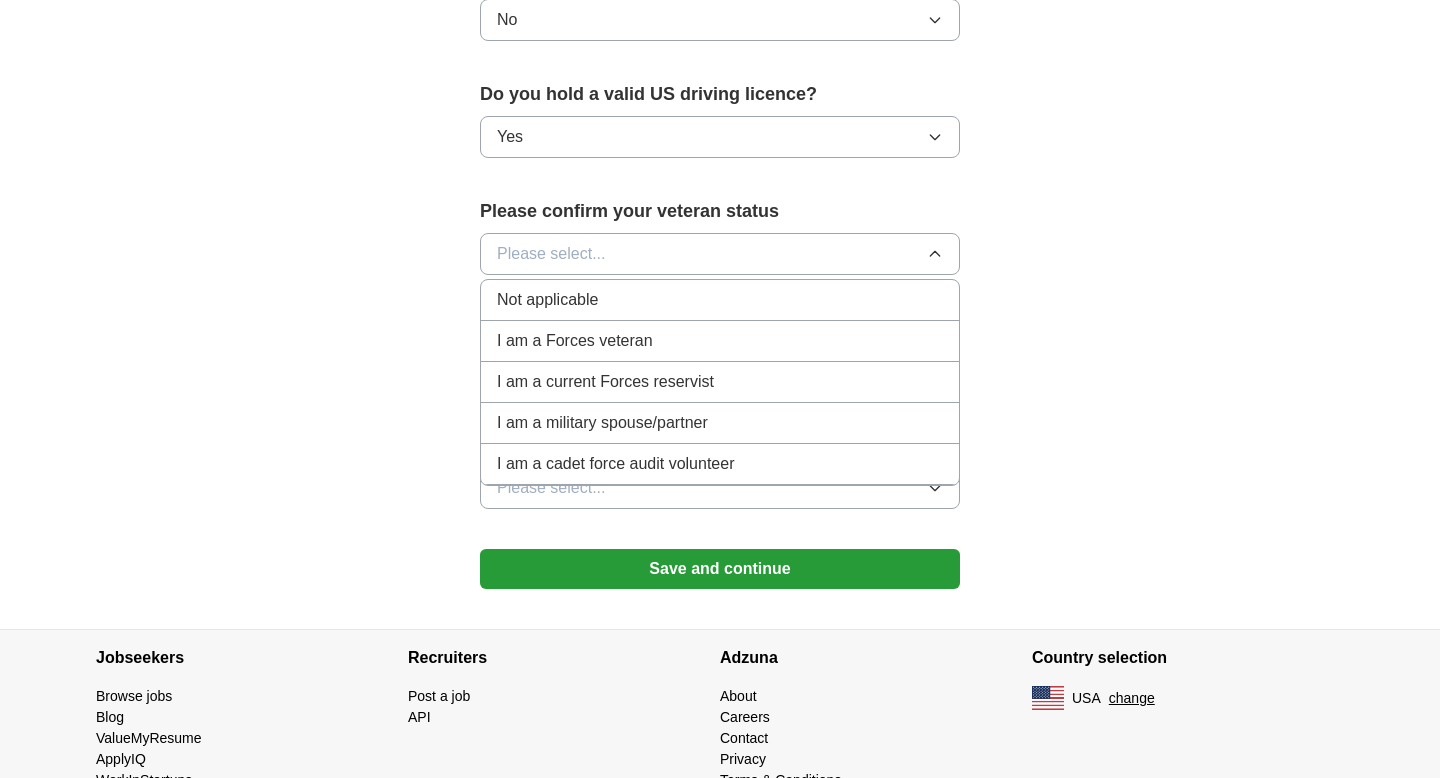 scroll, scrollTop: 1224, scrollLeft: 0, axis: vertical 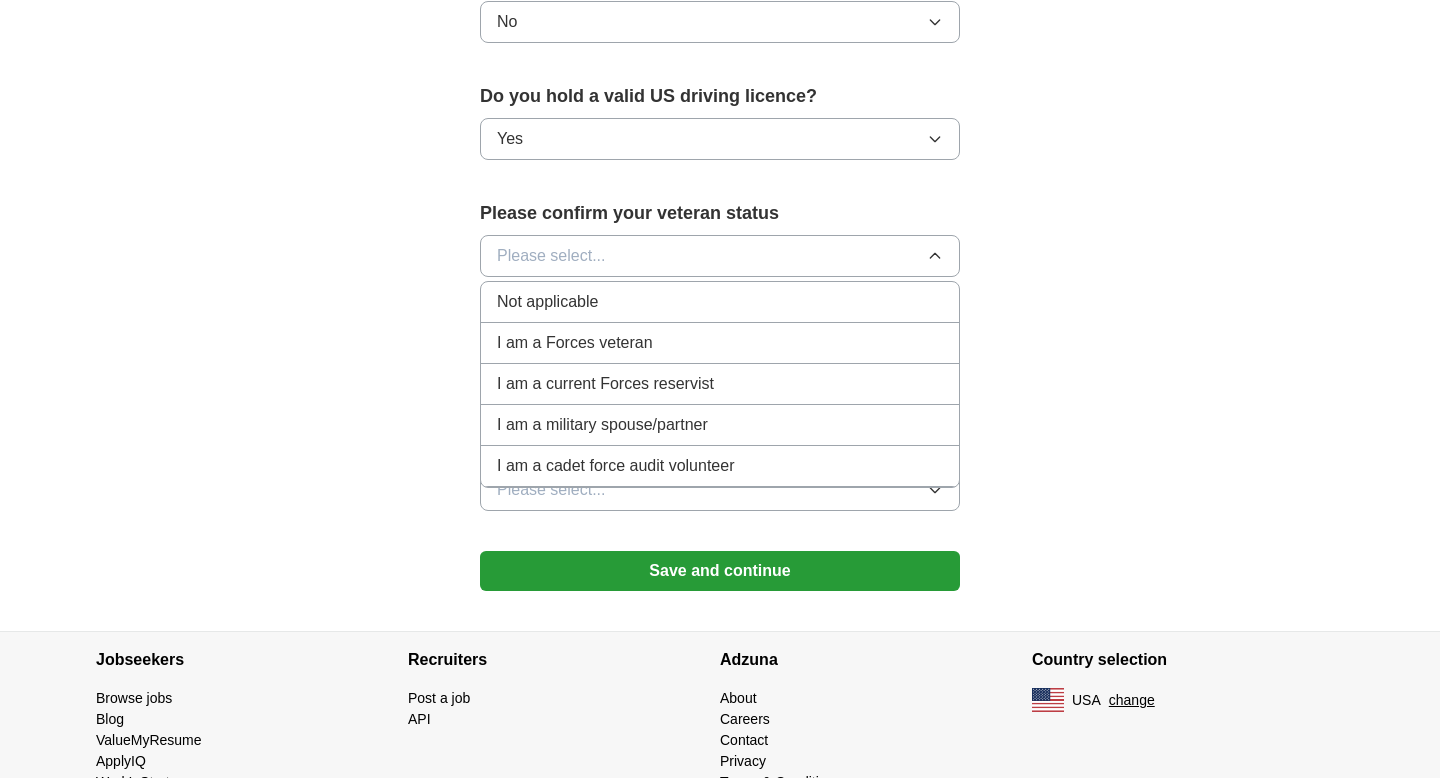 click on "Not applicable" at bounding box center [720, 302] 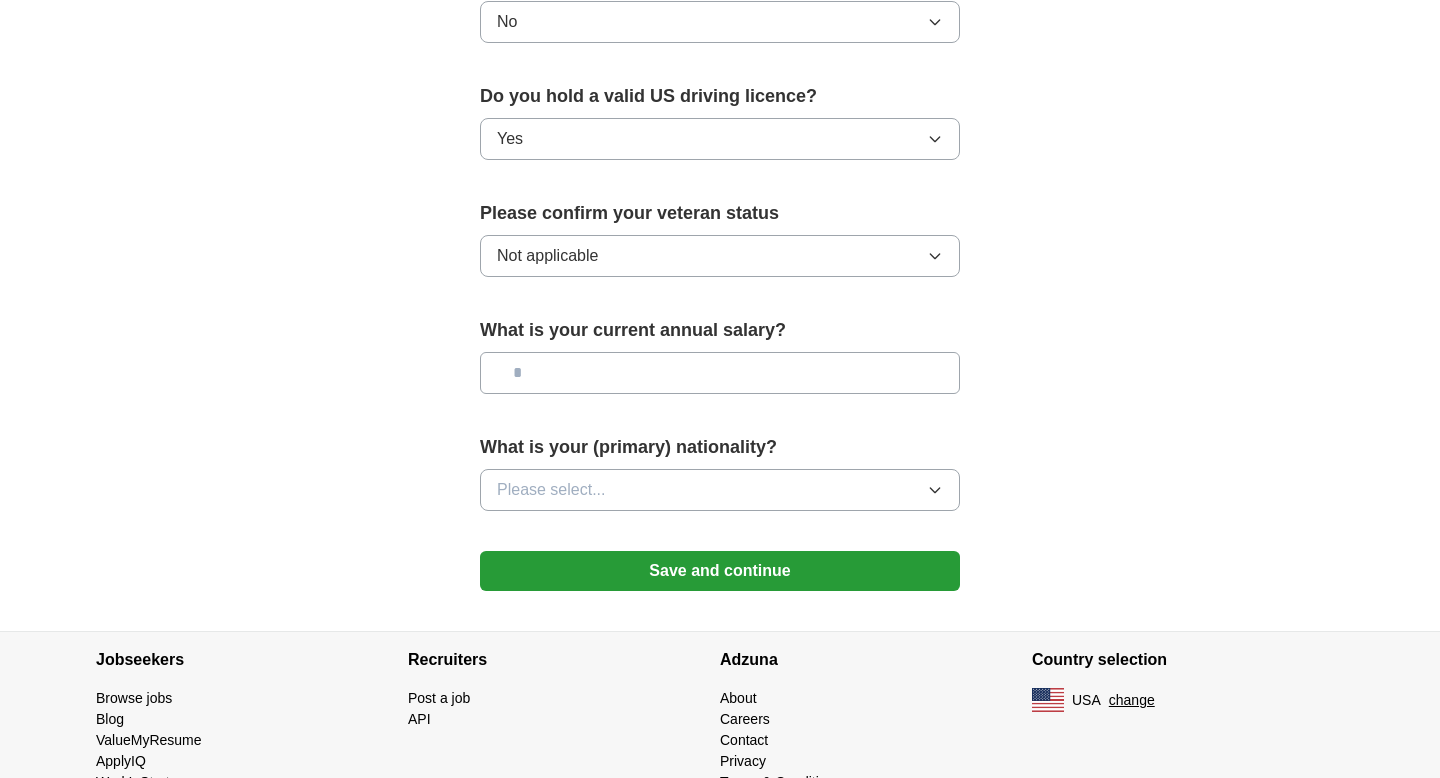 click at bounding box center [720, 373] 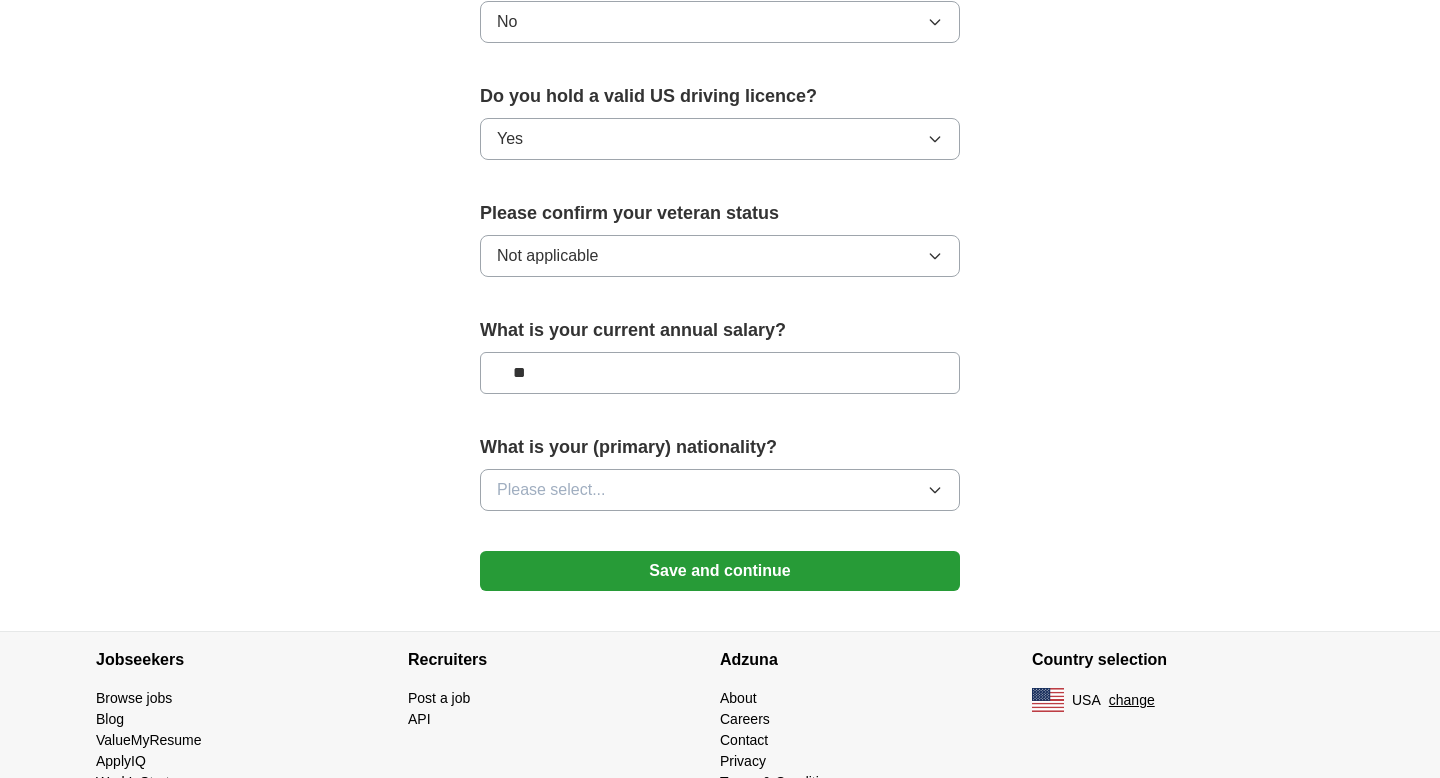 type on "**" 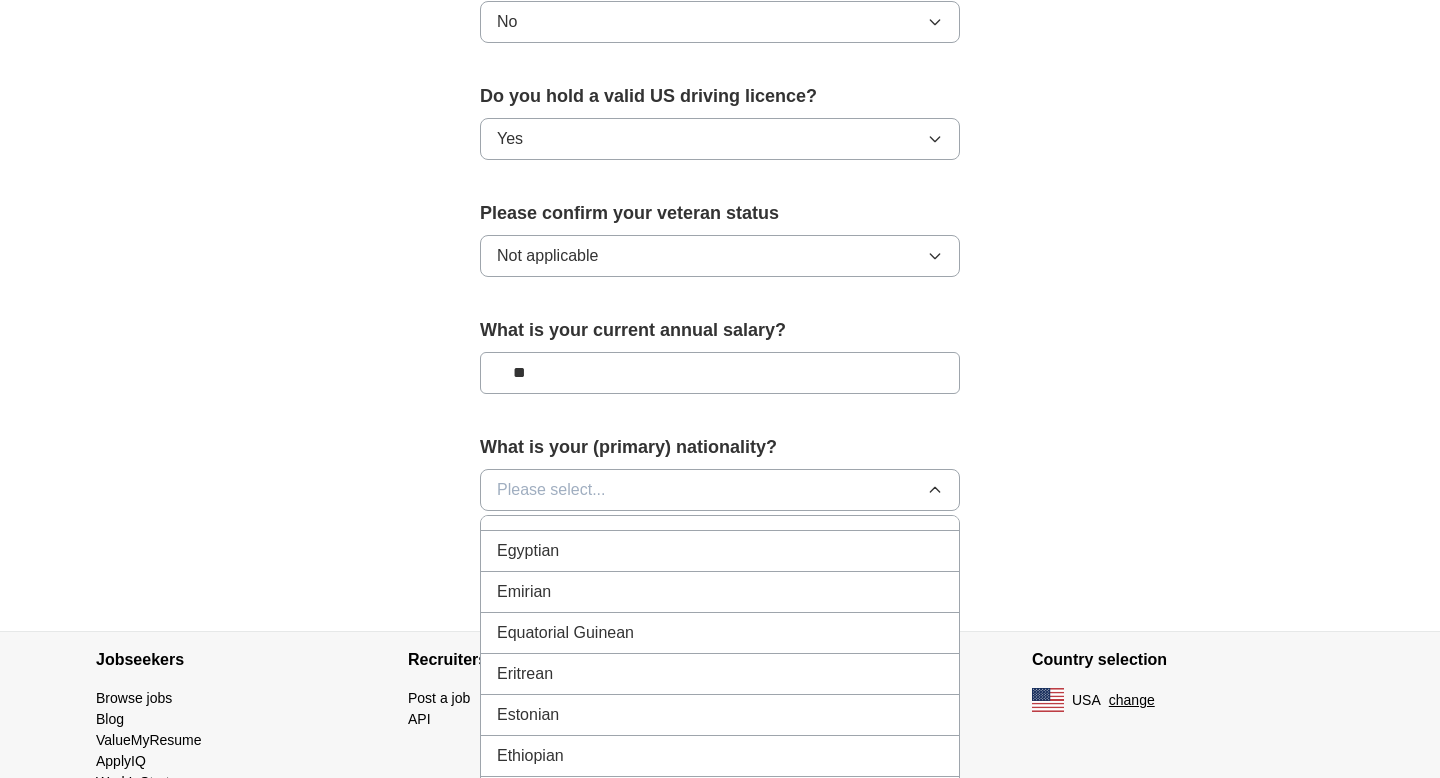 scroll, scrollTop: 2176, scrollLeft: 0, axis: vertical 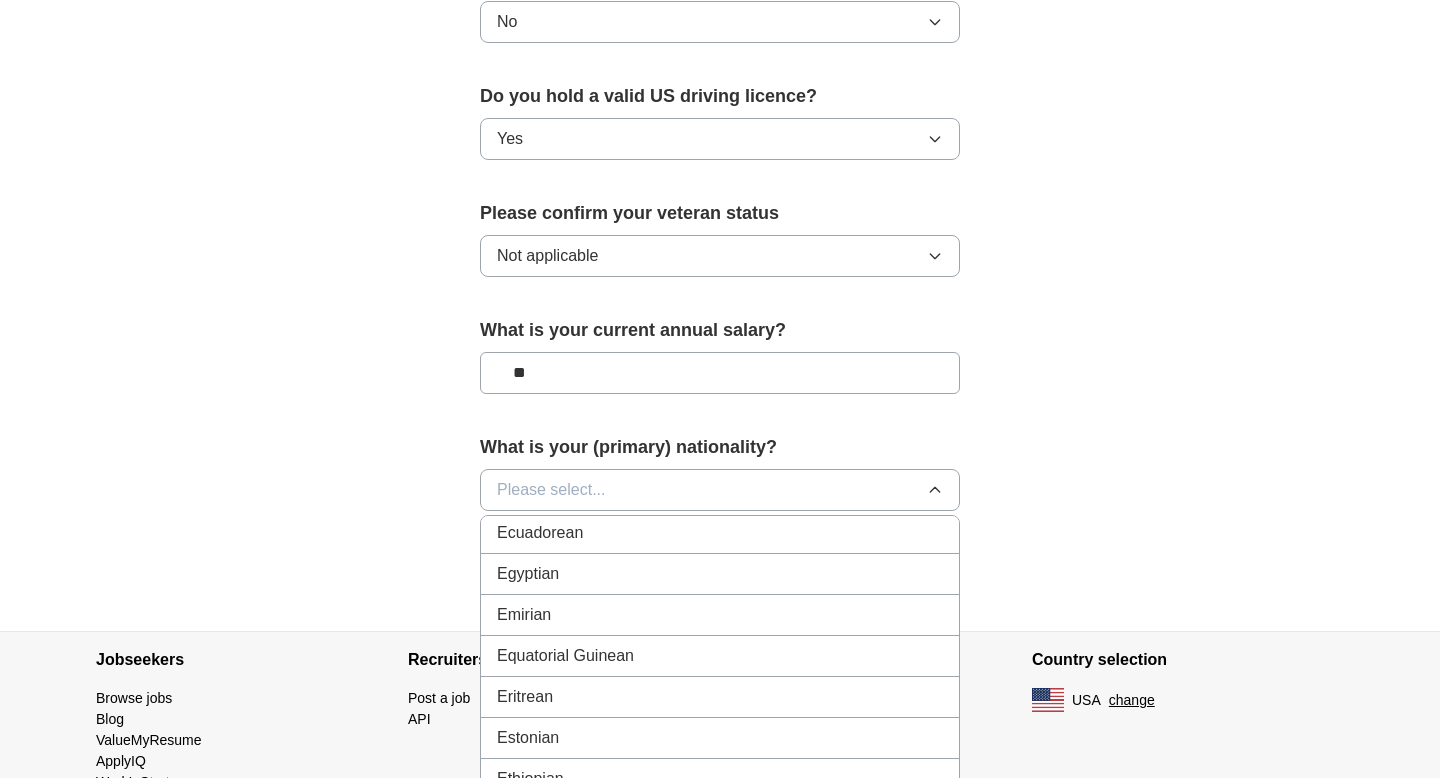 click on "Egyptian" at bounding box center [720, 574] 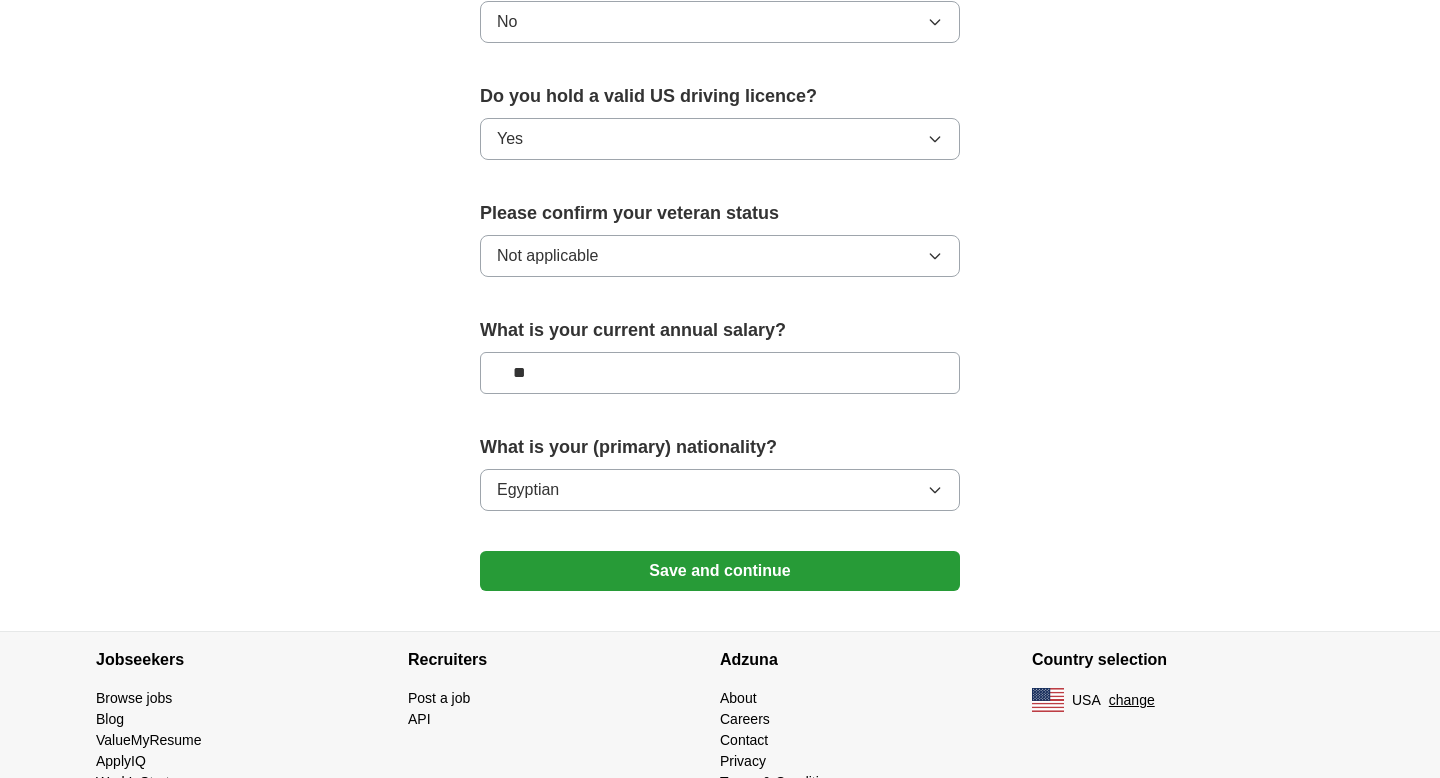scroll, scrollTop: 1279, scrollLeft: 0, axis: vertical 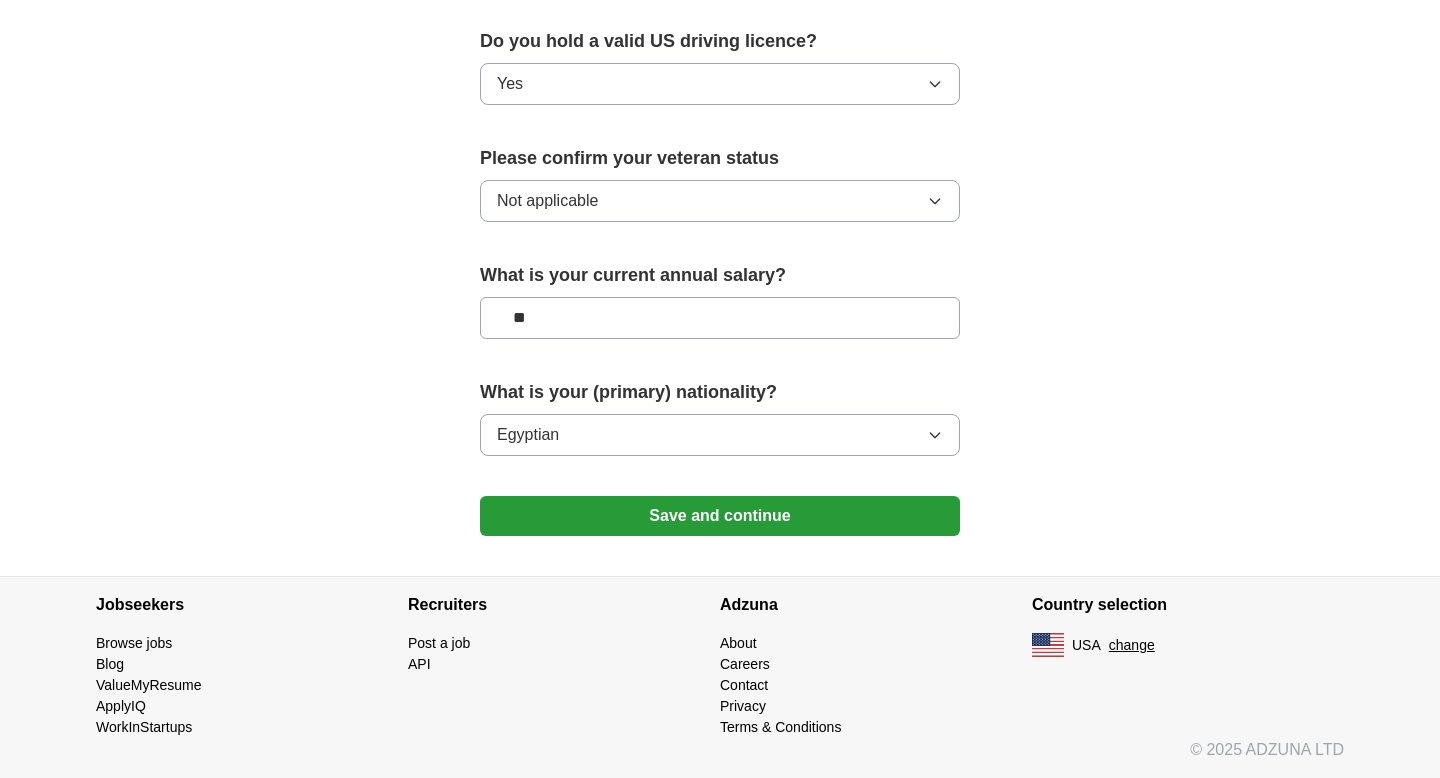 click on "Save and continue" at bounding box center [720, 516] 